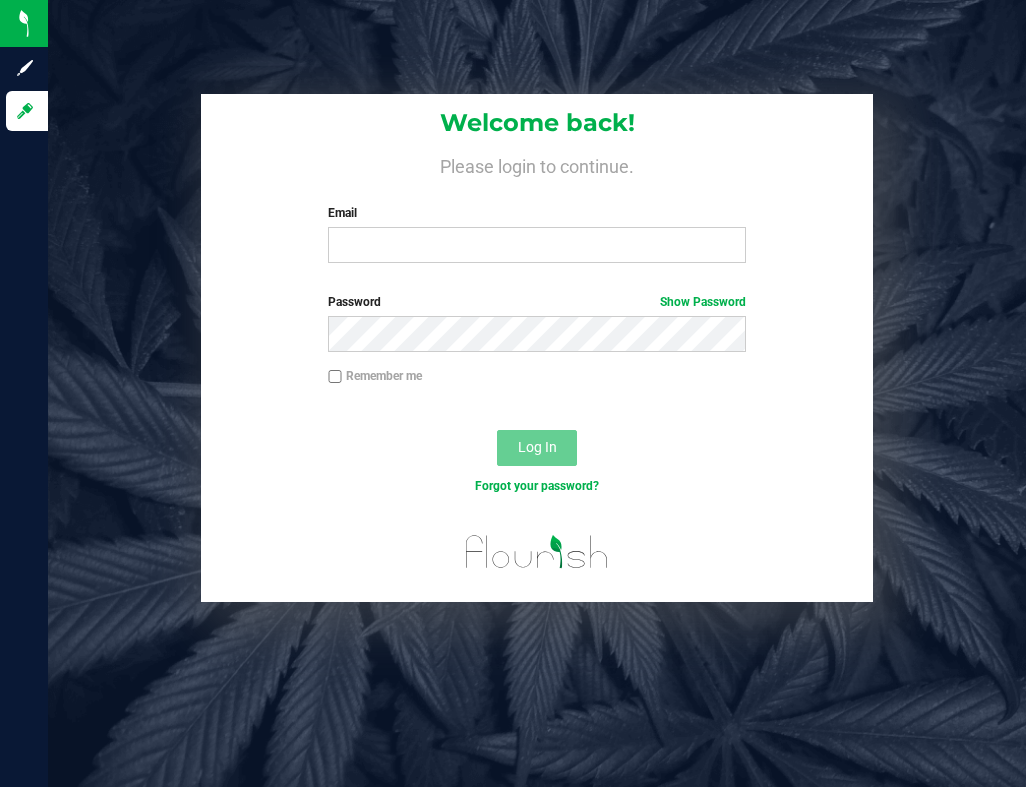 scroll, scrollTop: 0, scrollLeft: 0, axis: both 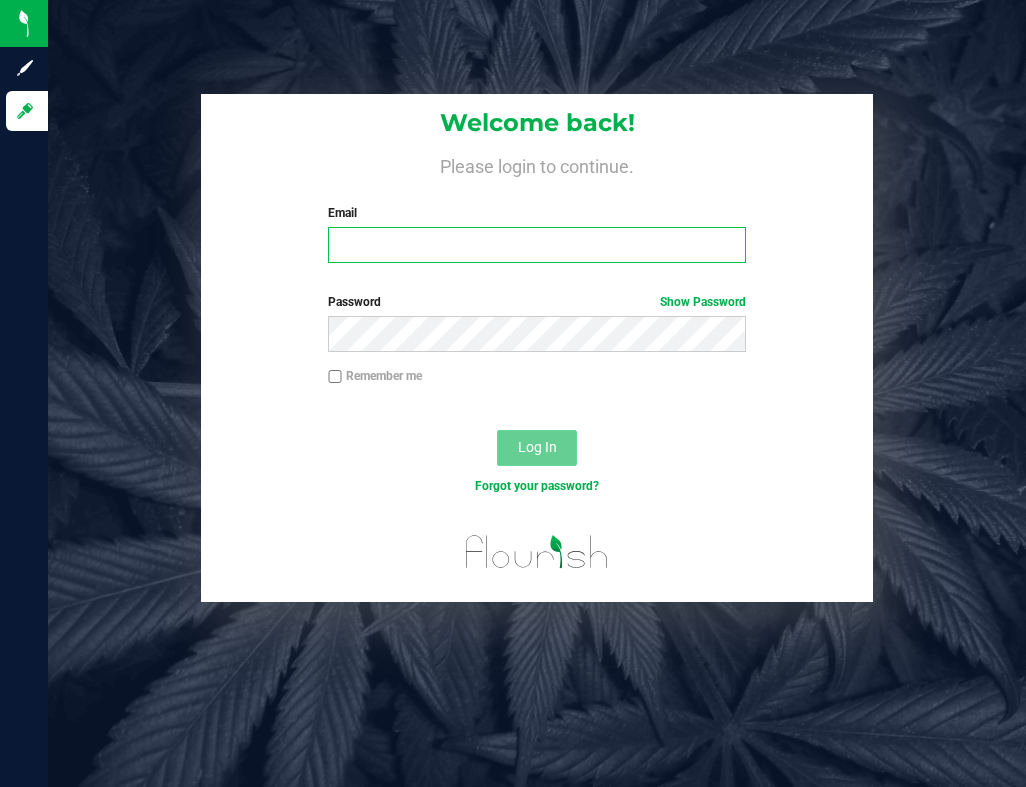 type on "[EMAIL_ADDRESS][DOMAIN_NAME]" 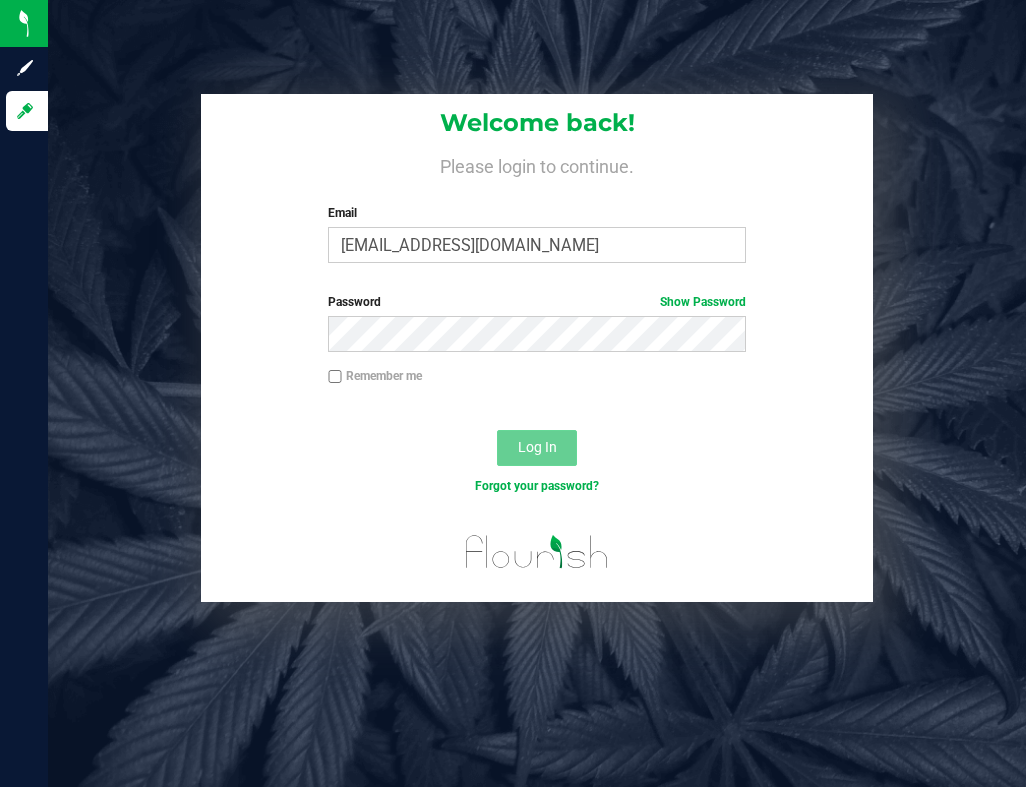 click on "Log In" at bounding box center [537, 448] 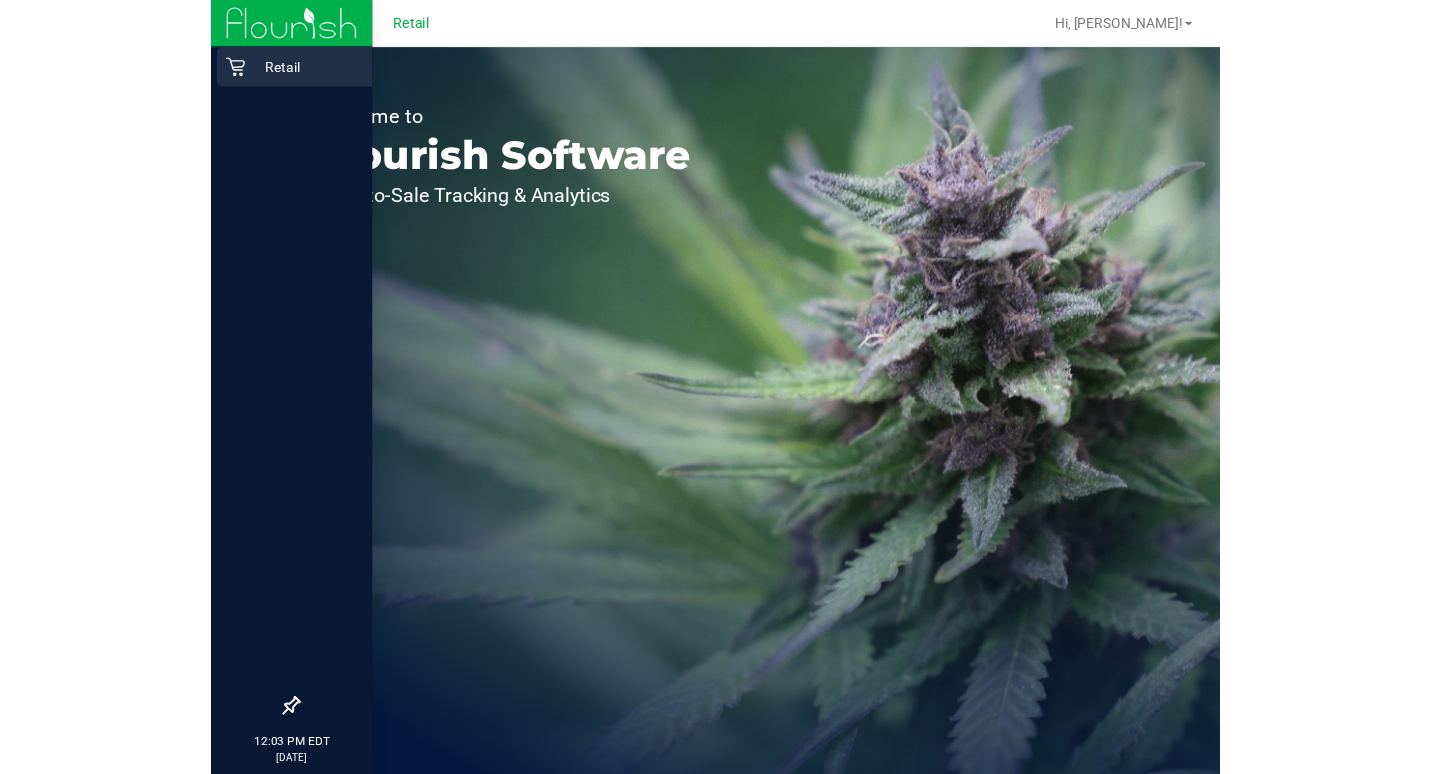 scroll, scrollTop: 0, scrollLeft: 0, axis: both 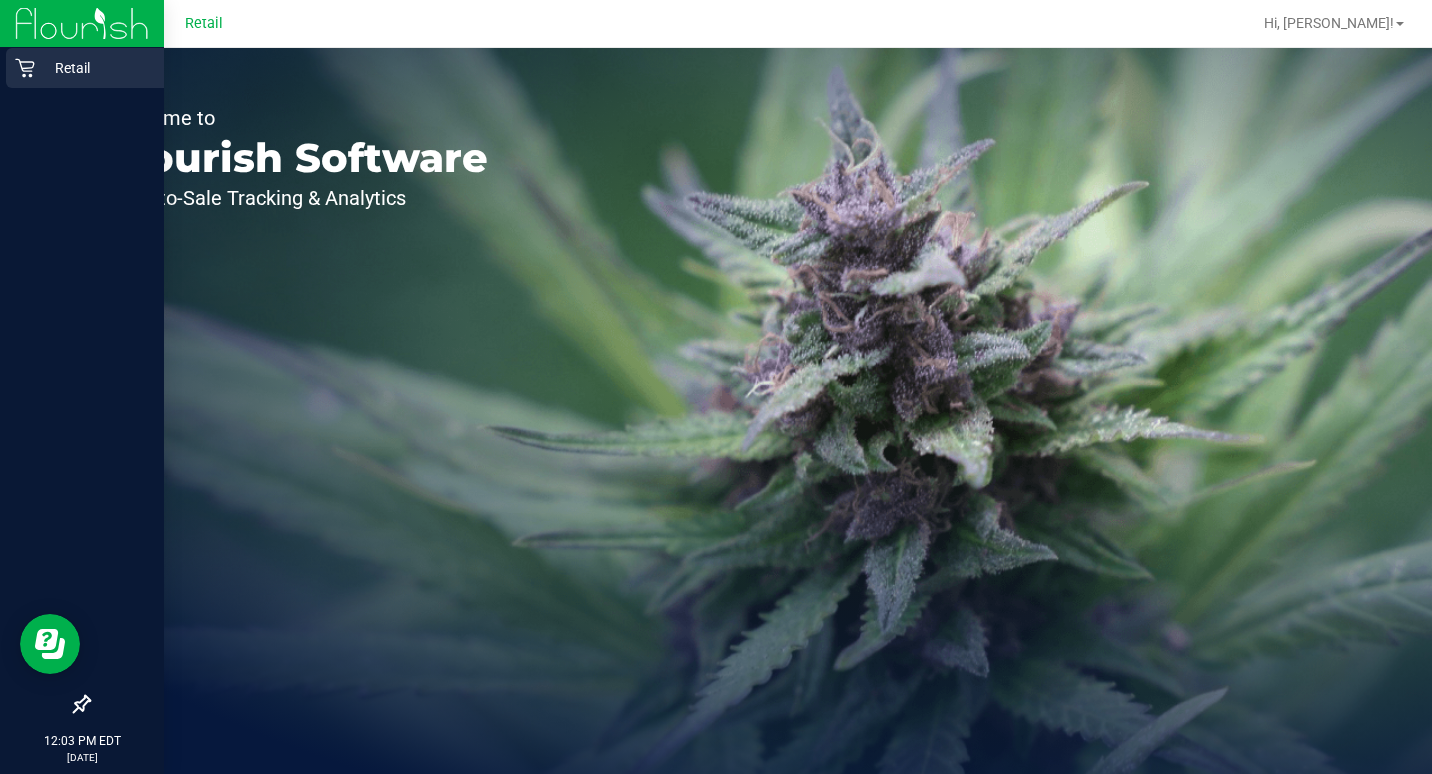 click 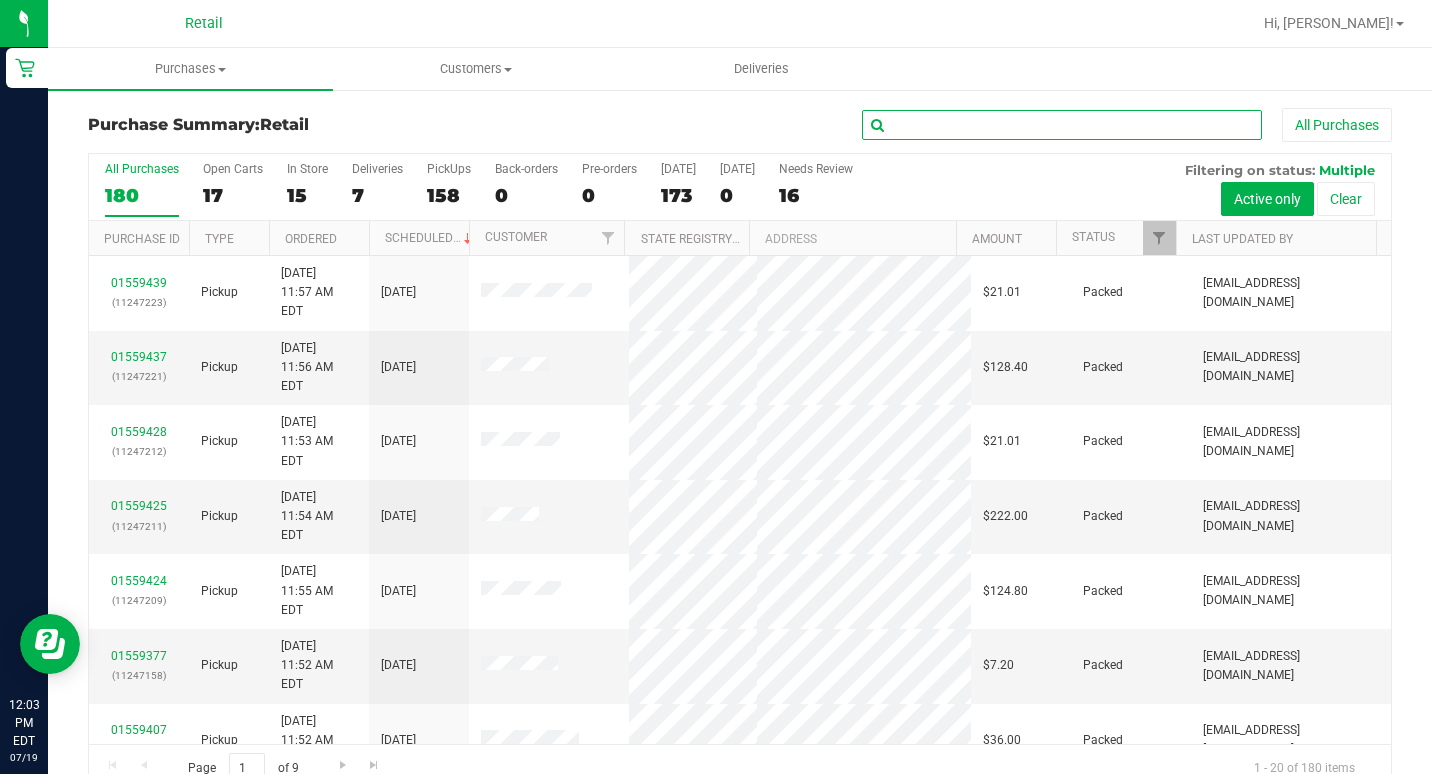 click at bounding box center (1062, 125) 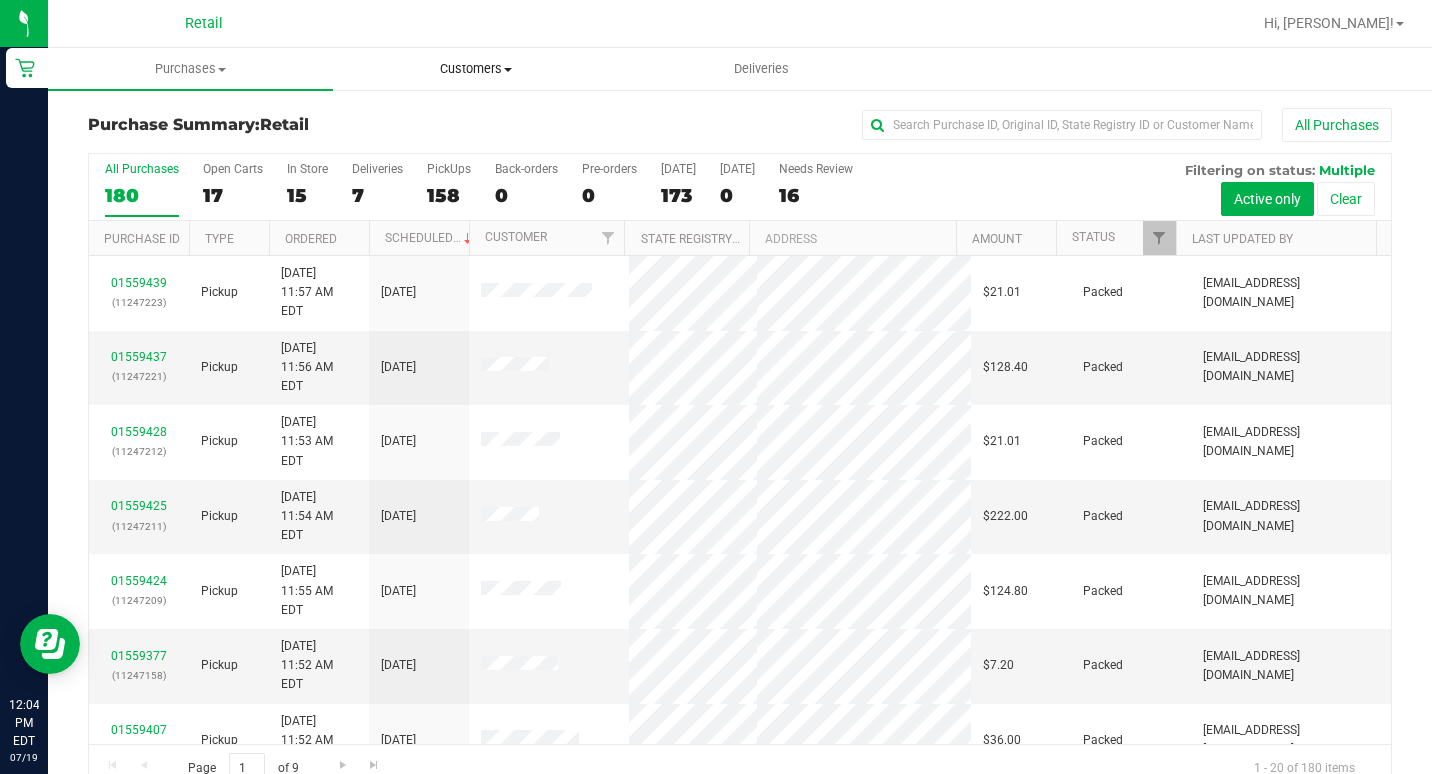 click on "Customers
All customers
Add a new customer
All physicians" at bounding box center [475, 69] 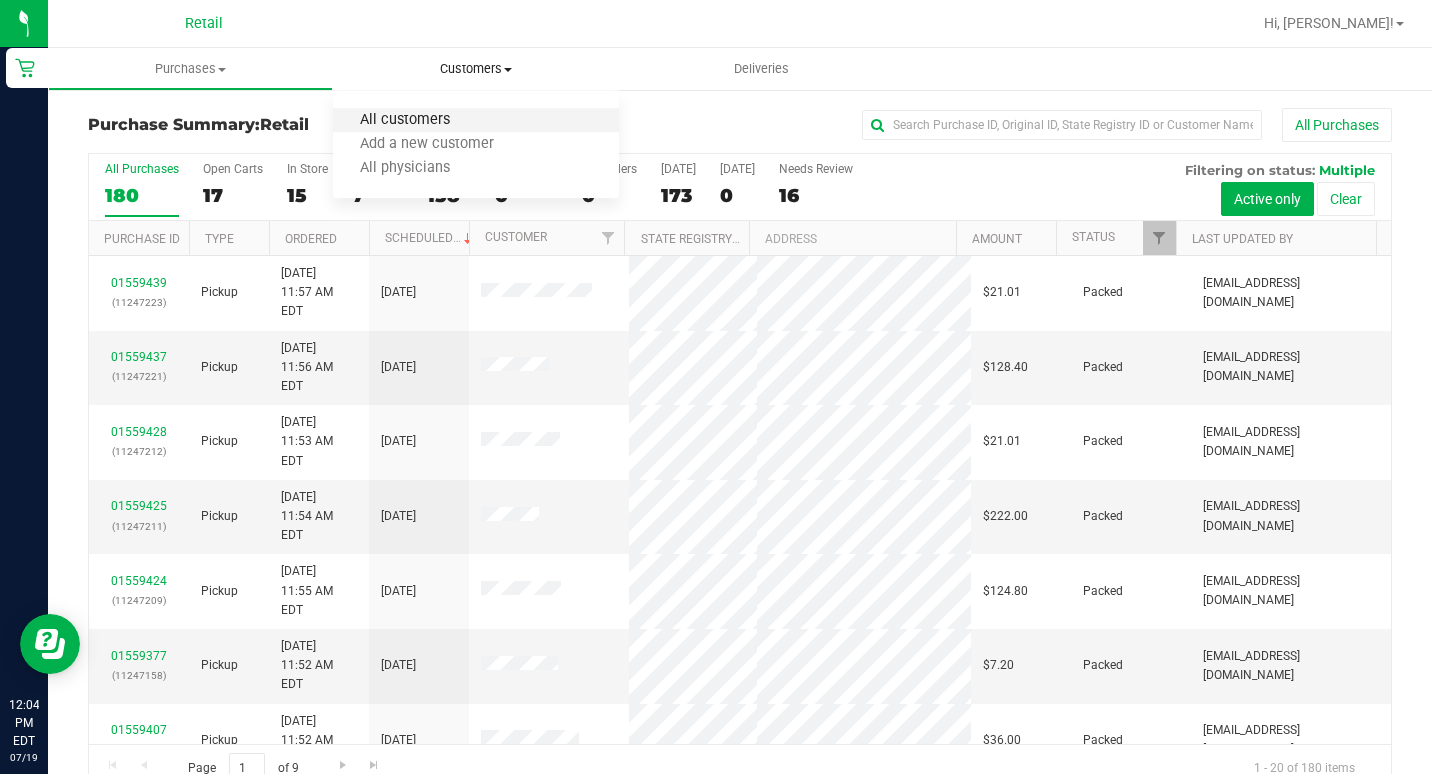 click on "All customers" at bounding box center (405, 120) 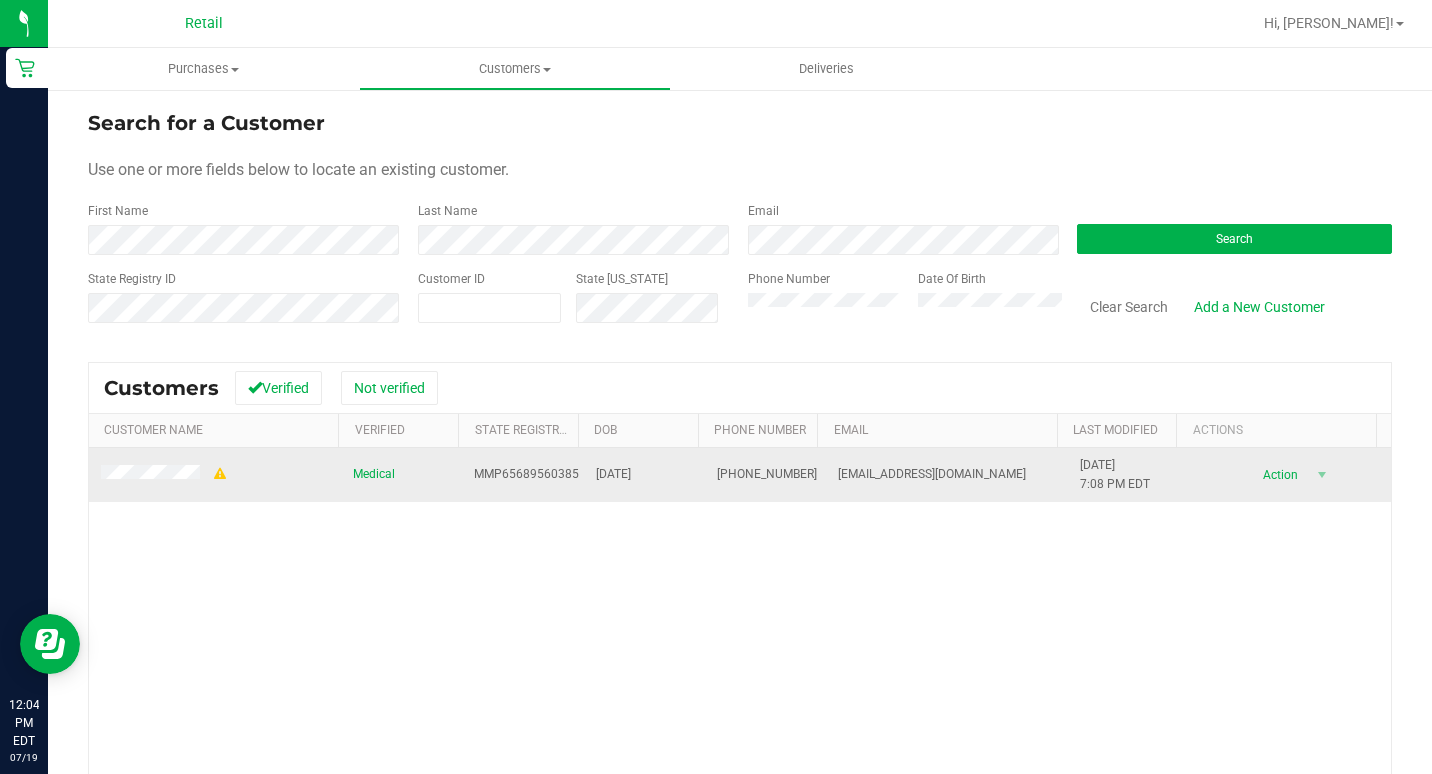 click at bounding box center [165, 475] 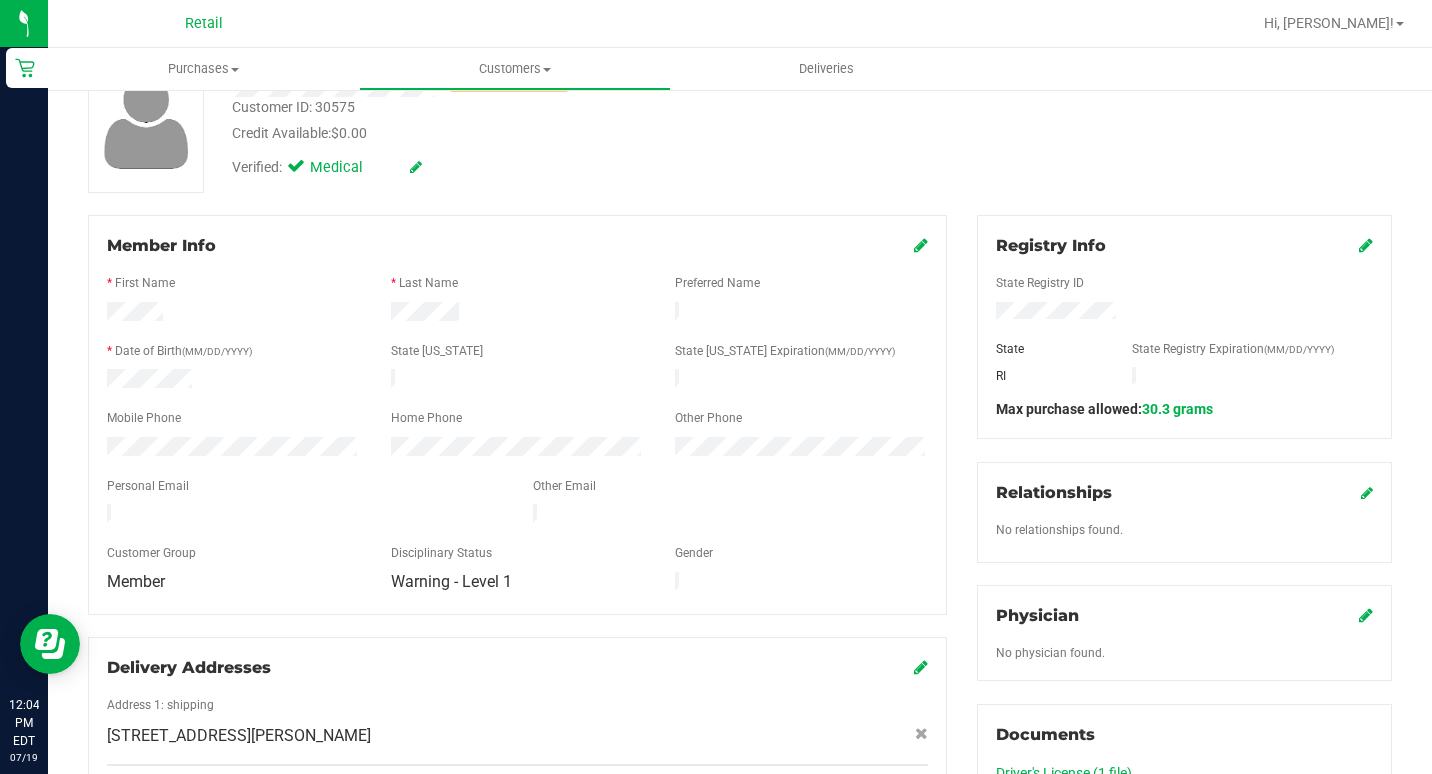 scroll, scrollTop: 0, scrollLeft: 0, axis: both 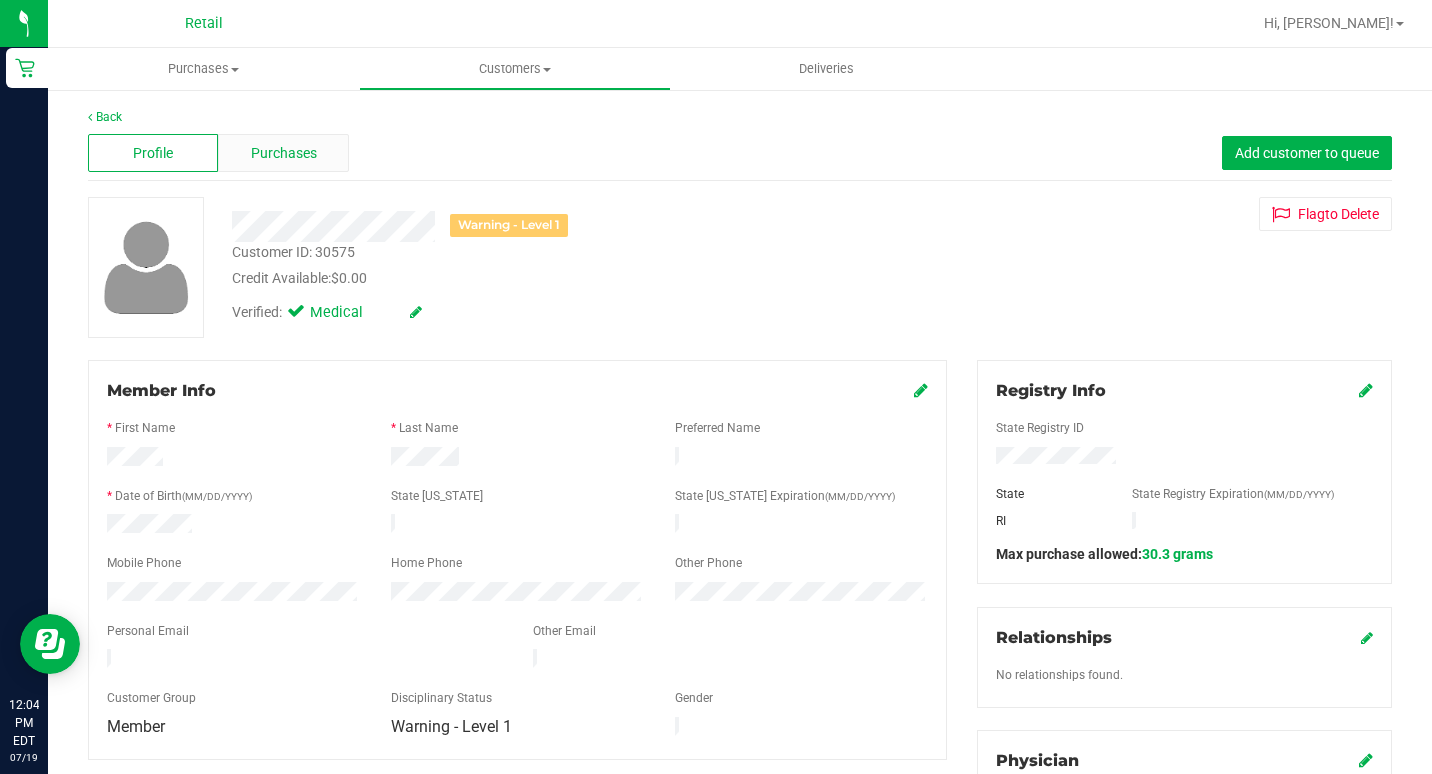 click on "Purchases" at bounding box center [283, 153] 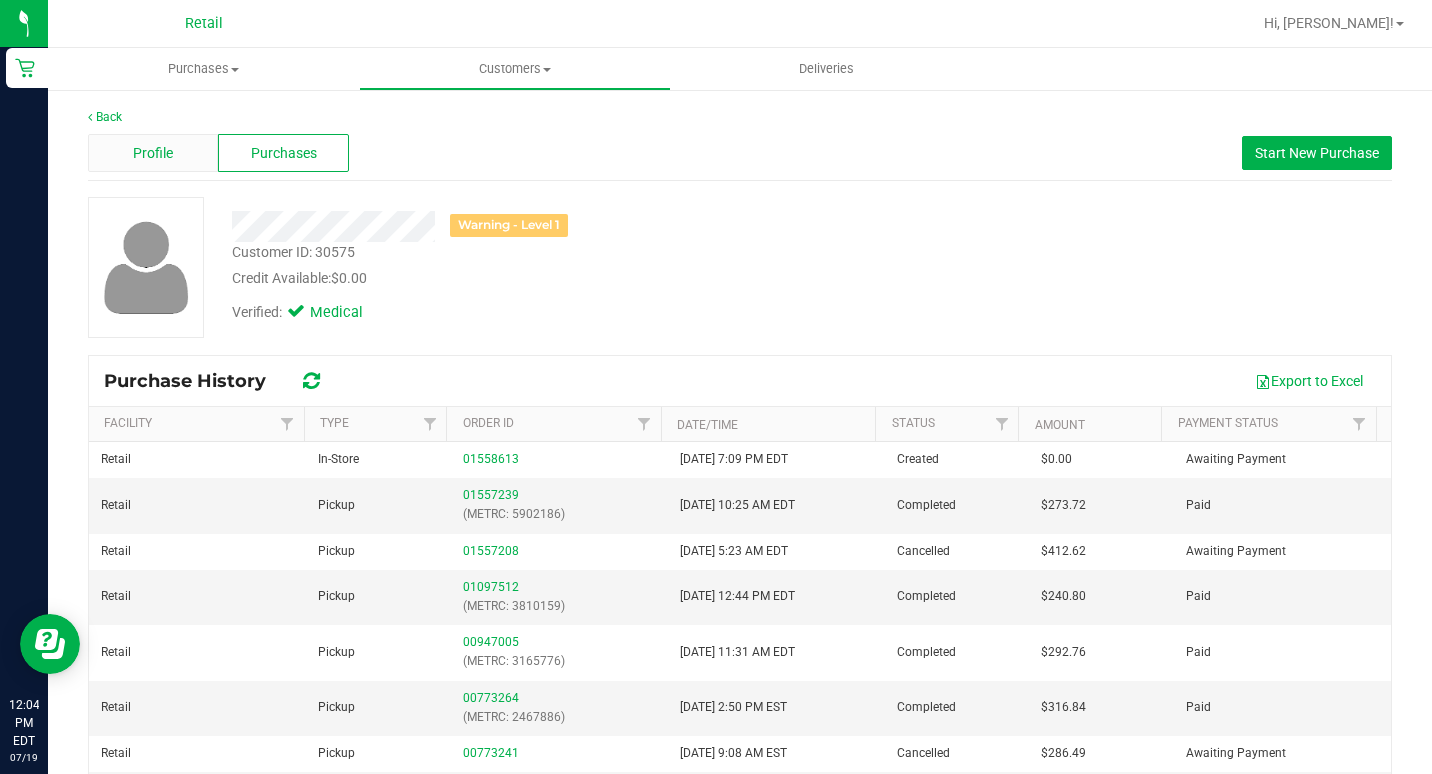 click on "Profile" at bounding box center (153, 153) 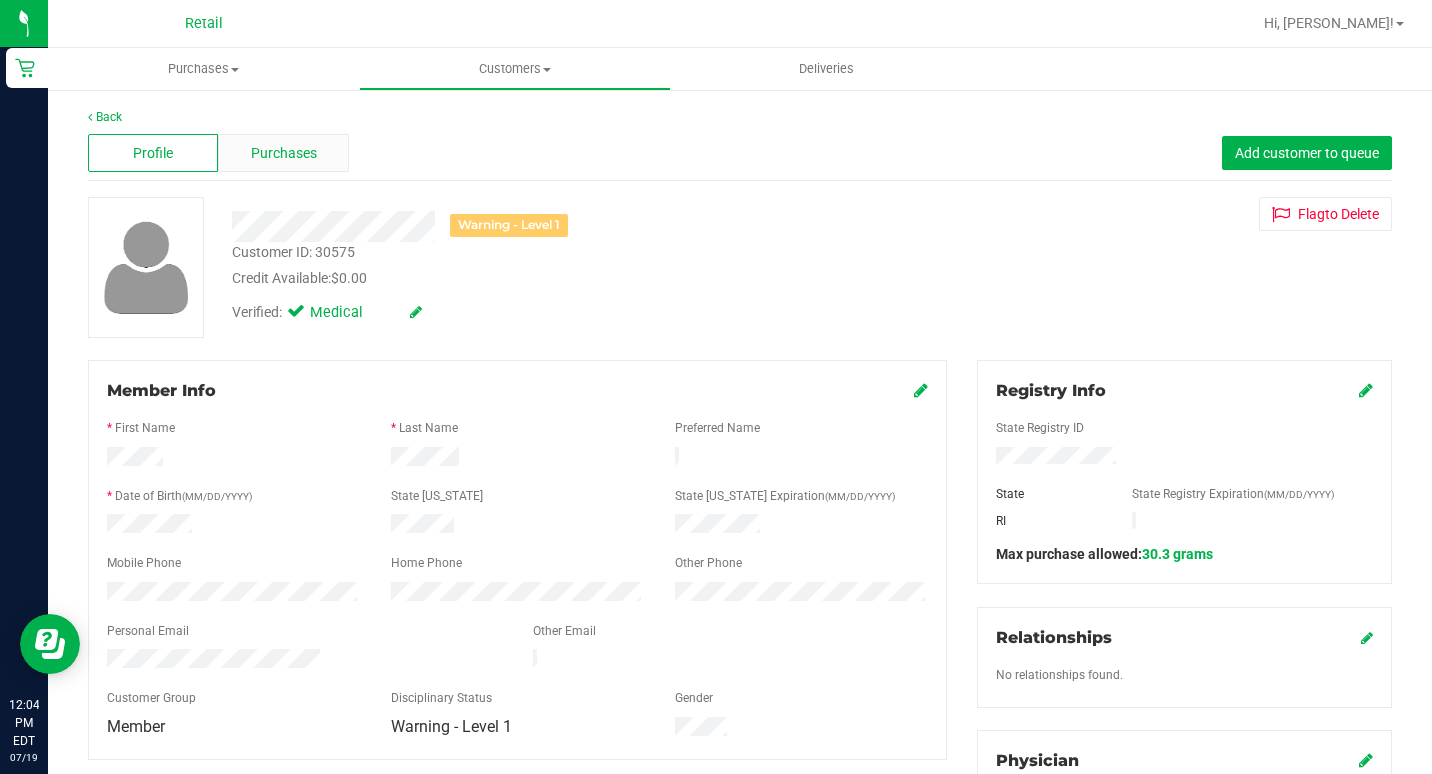 click on "Purchases" at bounding box center [284, 153] 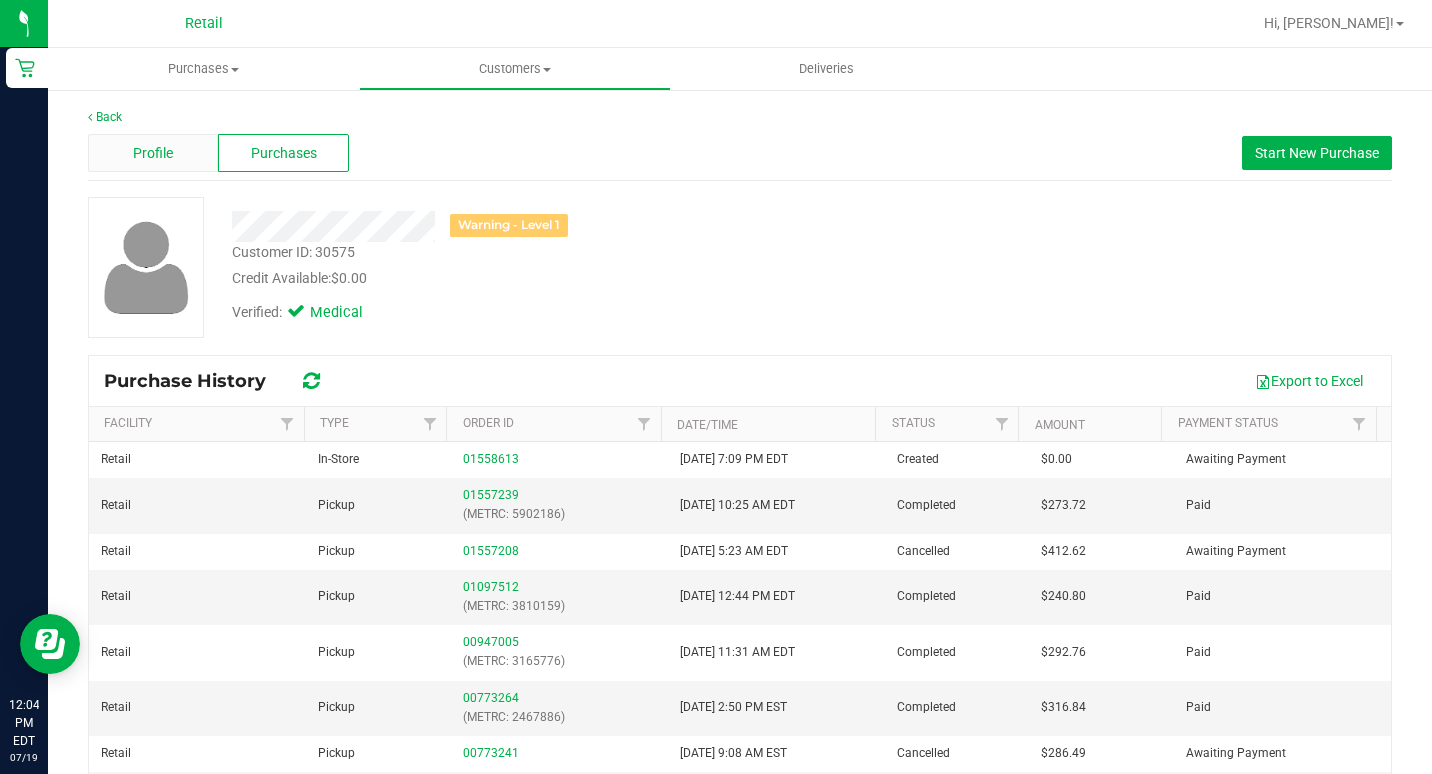 click on "Profile" at bounding box center (153, 153) 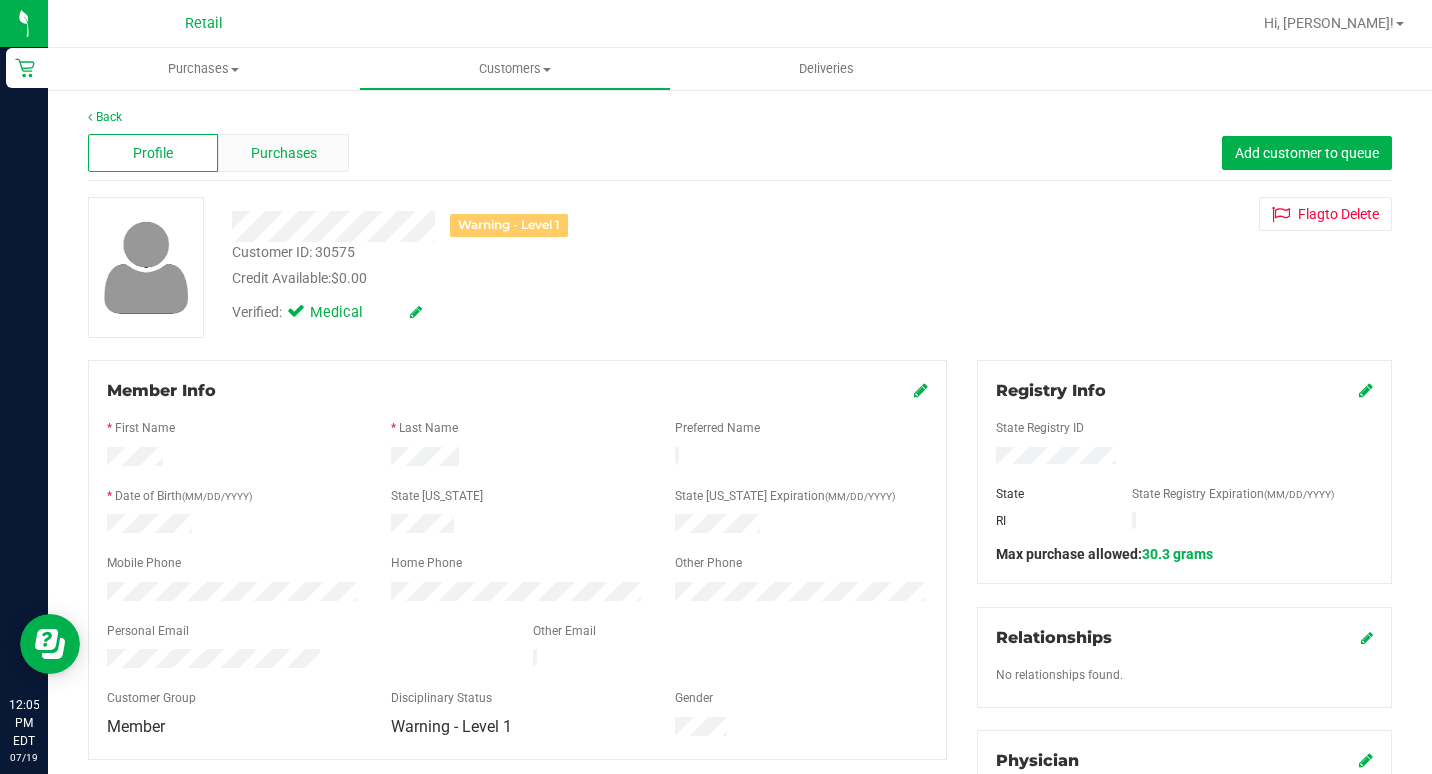 click on "Purchases" at bounding box center (283, 153) 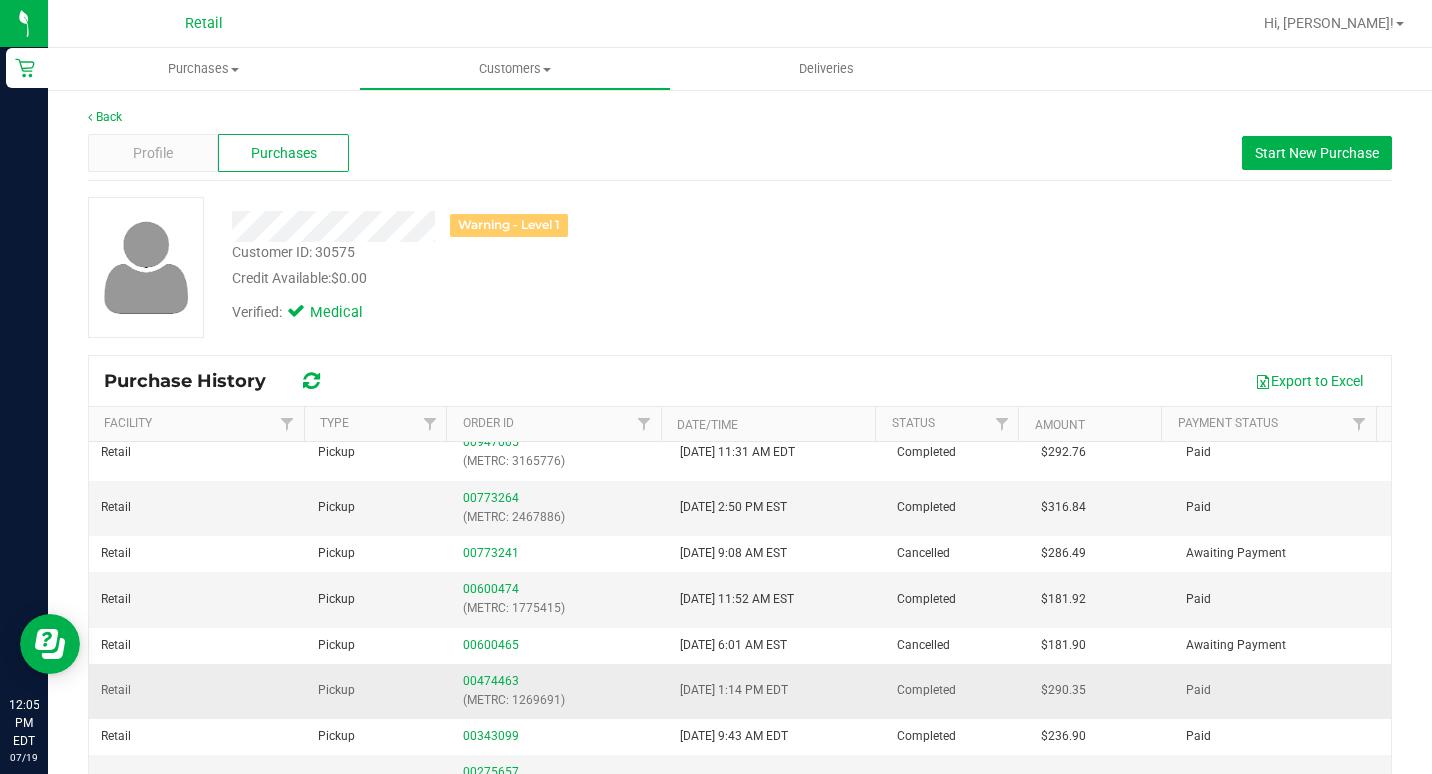 scroll, scrollTop: 0, scrollLeft: 0, axis: both 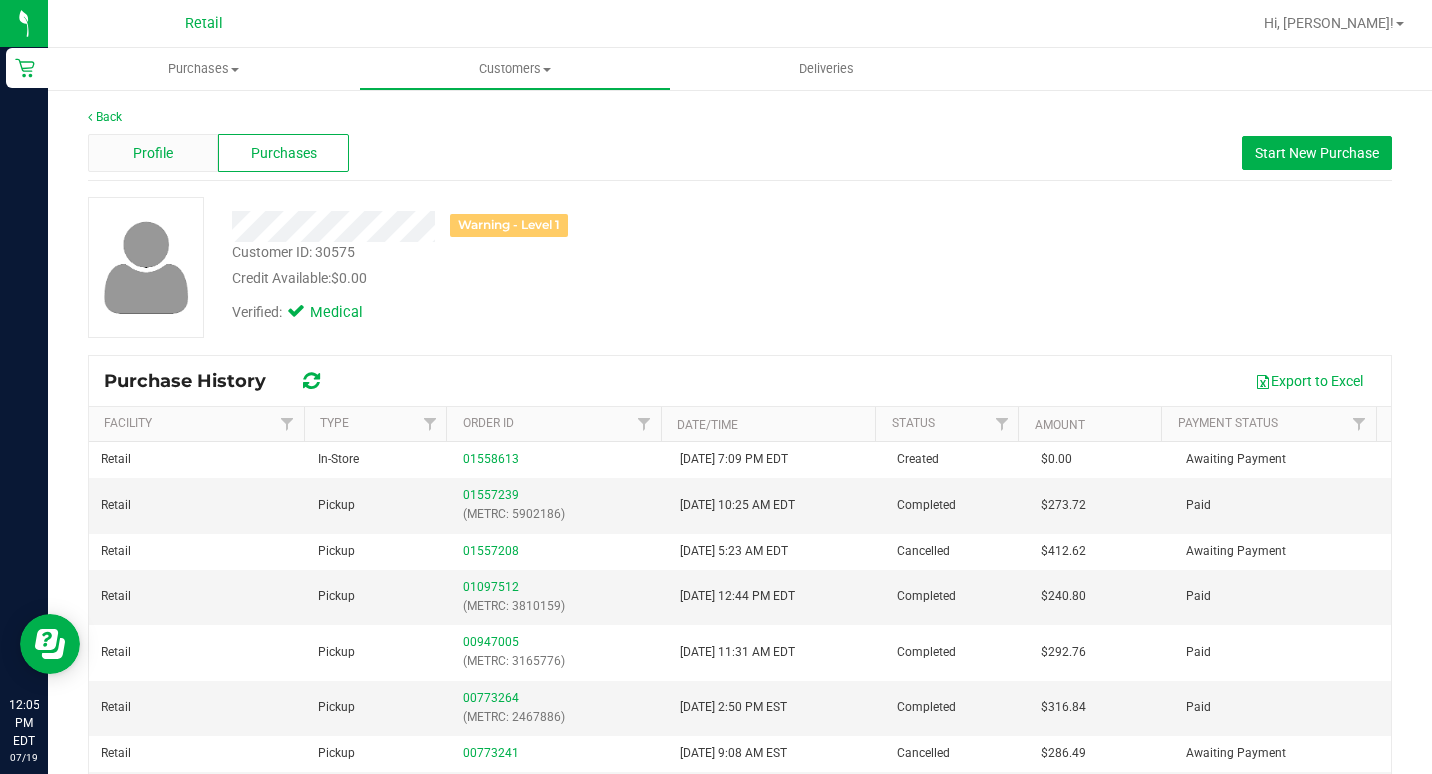 click on "Profile" at bounding box center (153, 153) 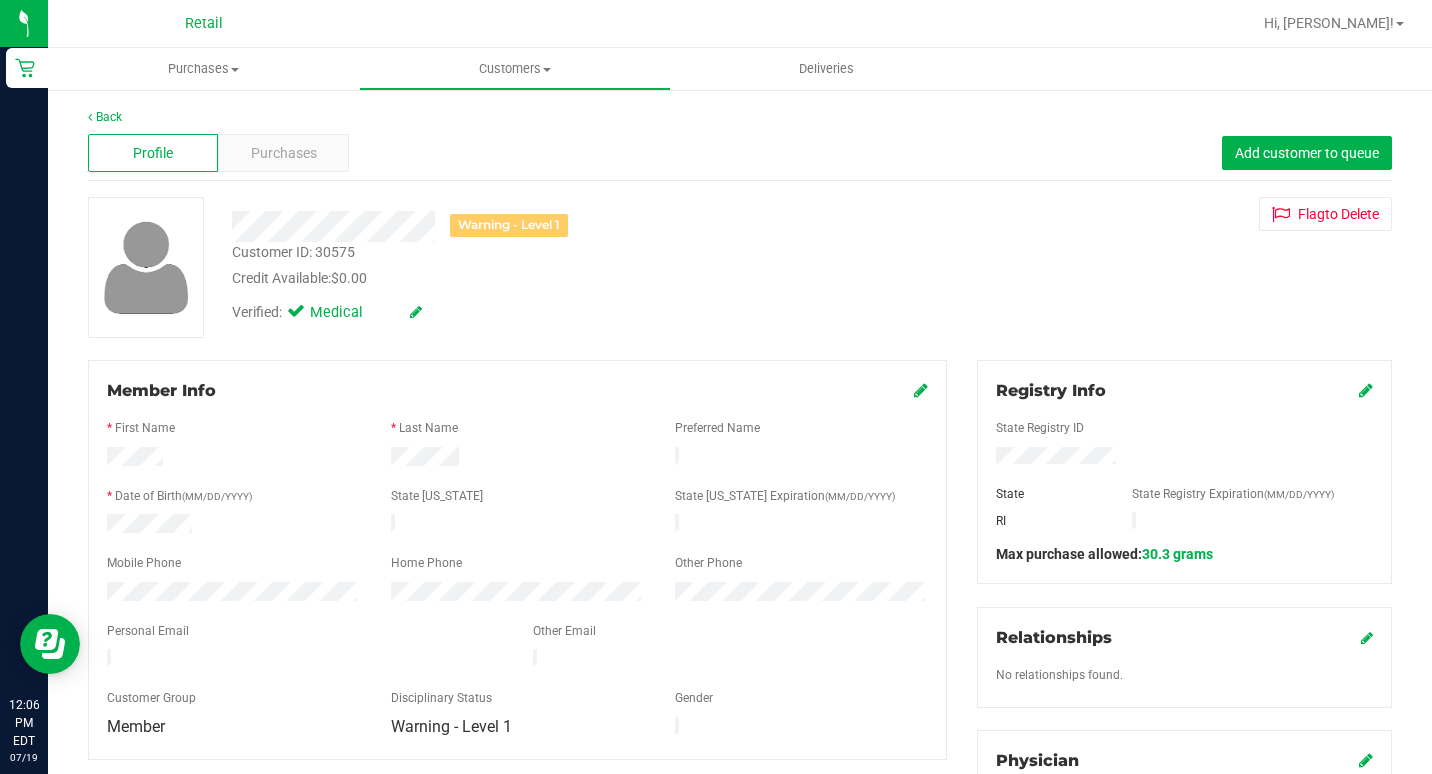 click at bounding box center [1366, 390] 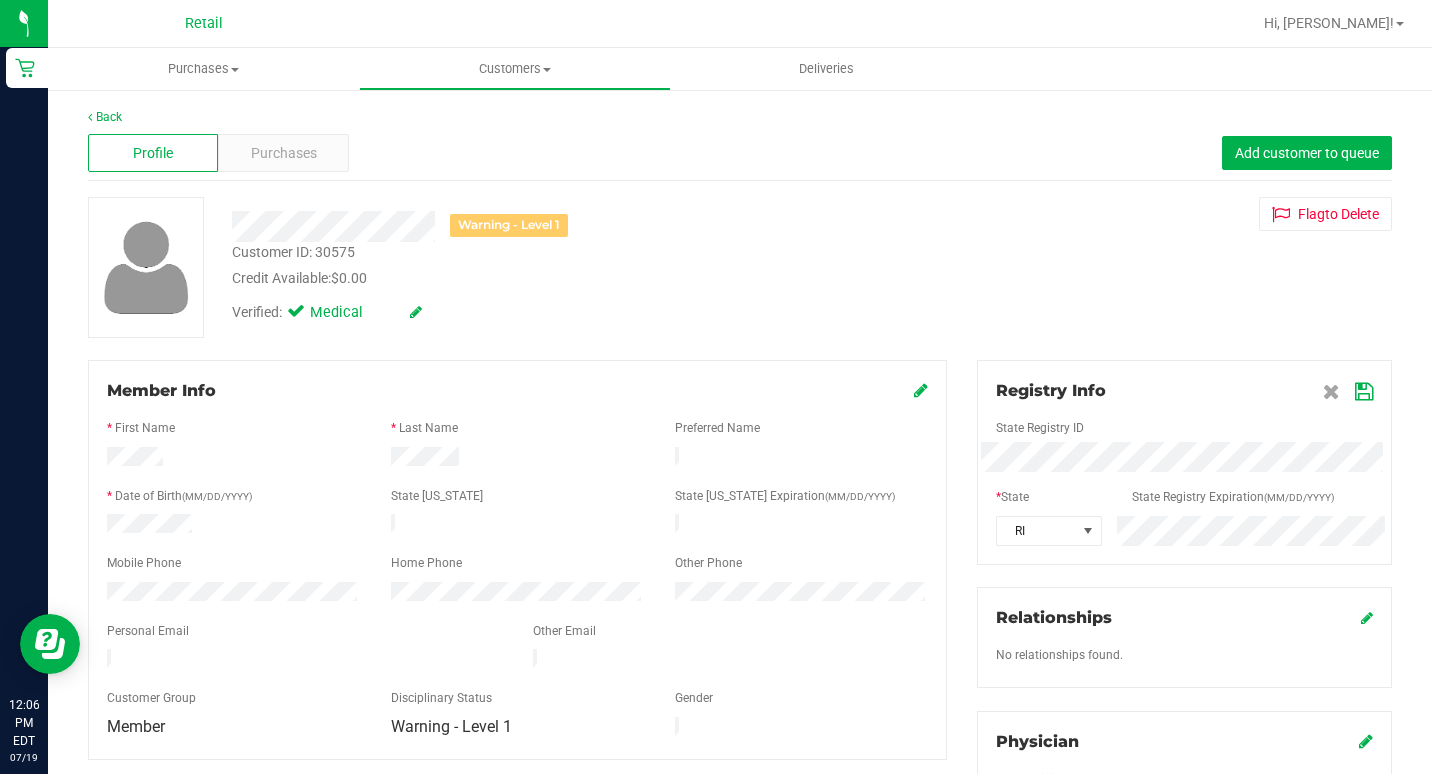 click at bounding box center [1364, 392] 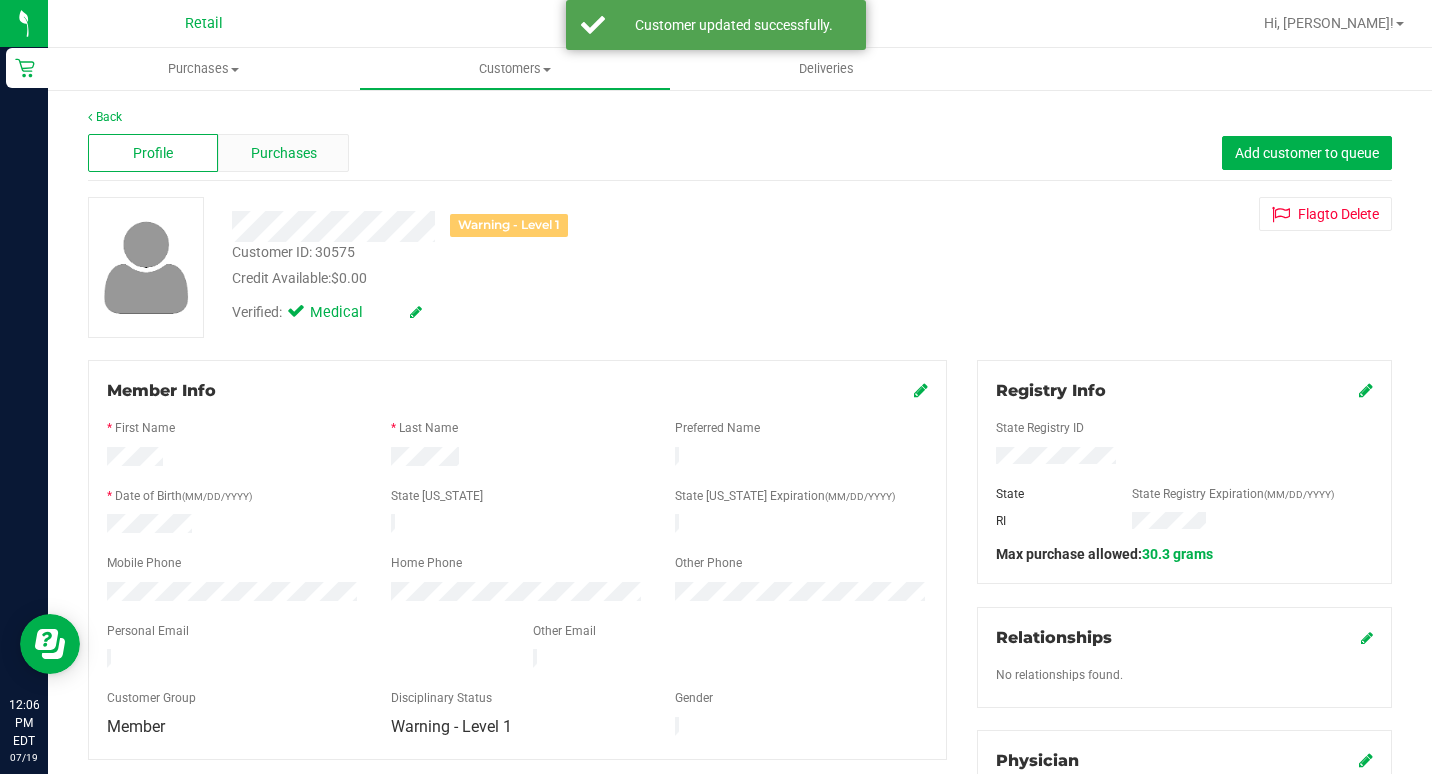 click on "Purchases" at bounding box center (283, 153) 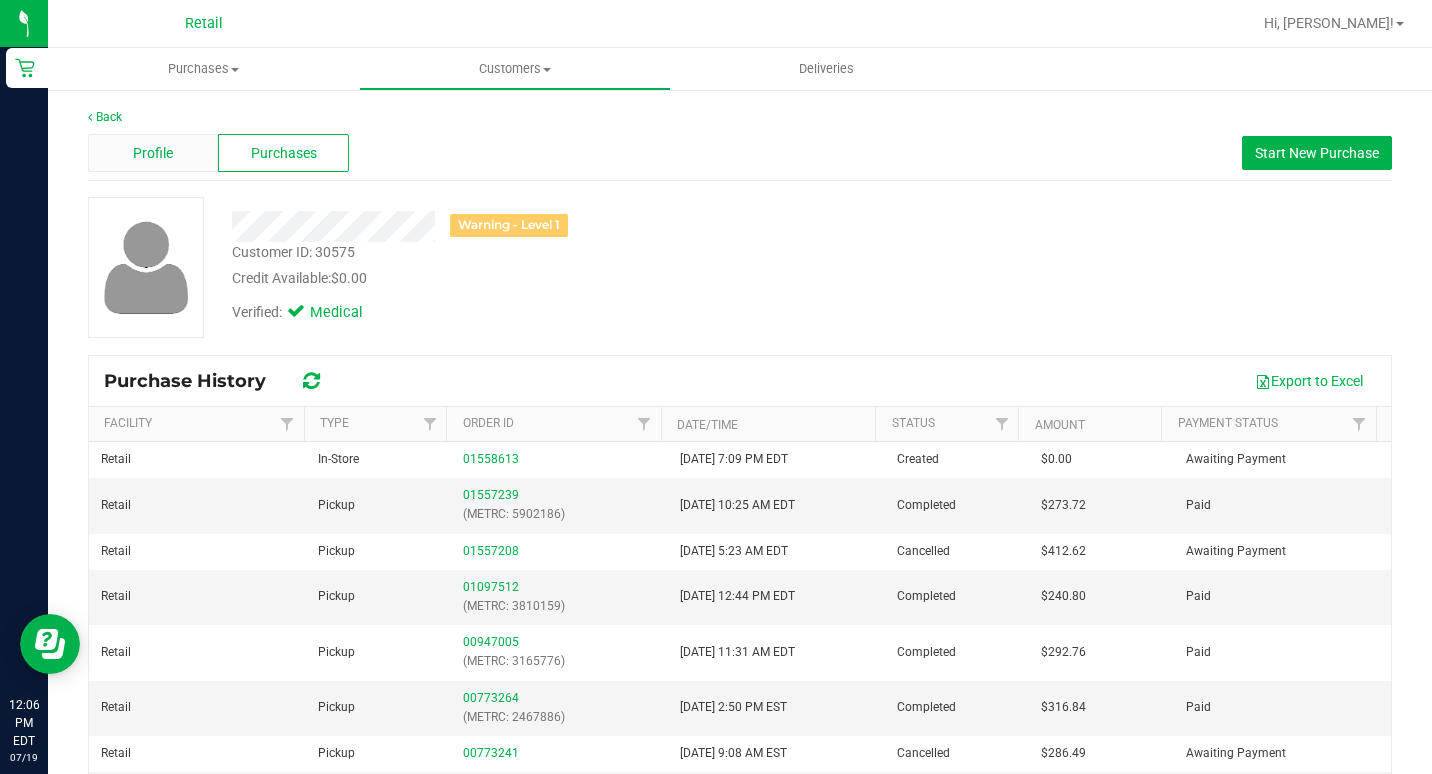 click on "Profile" at bounding box center [153, 153] 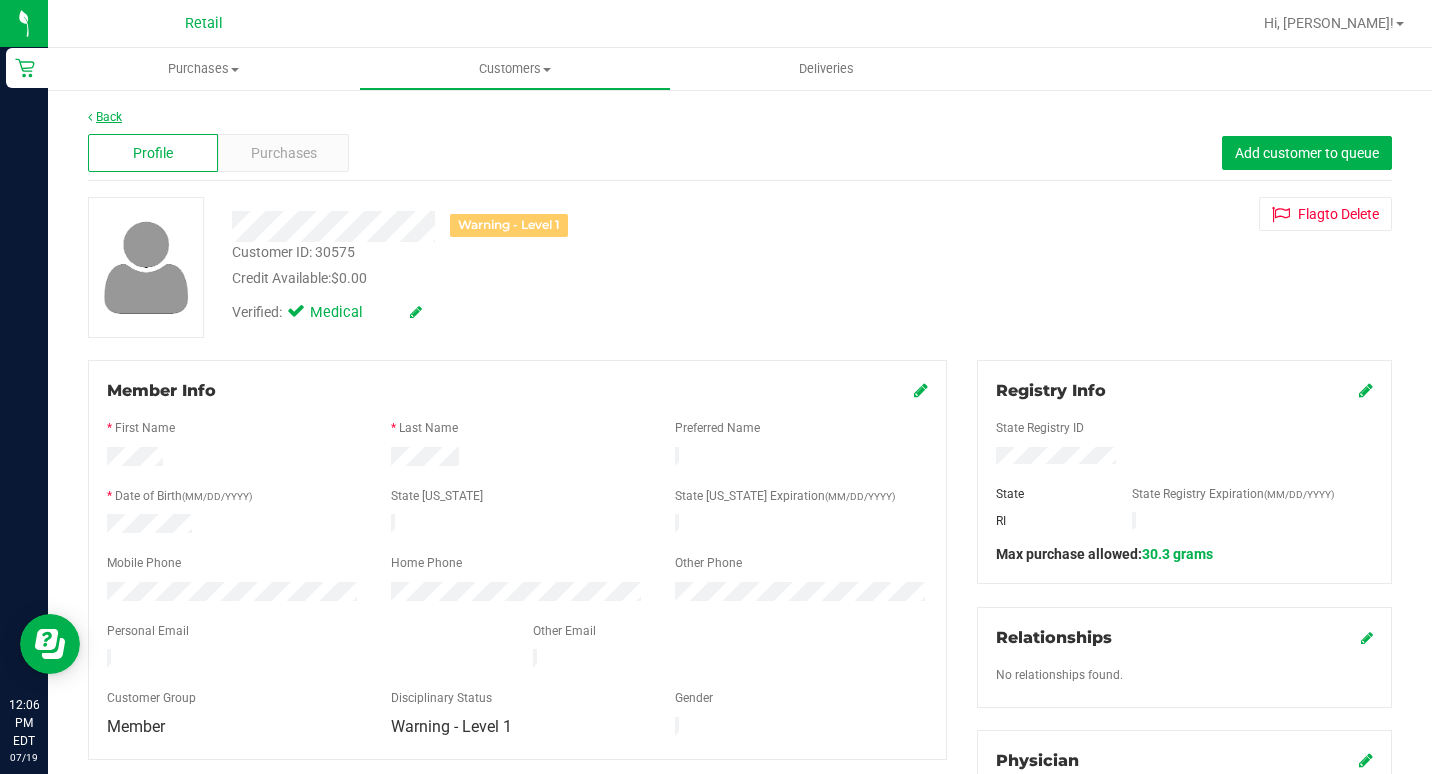 click on "Back" at bounding box center [105, 117] 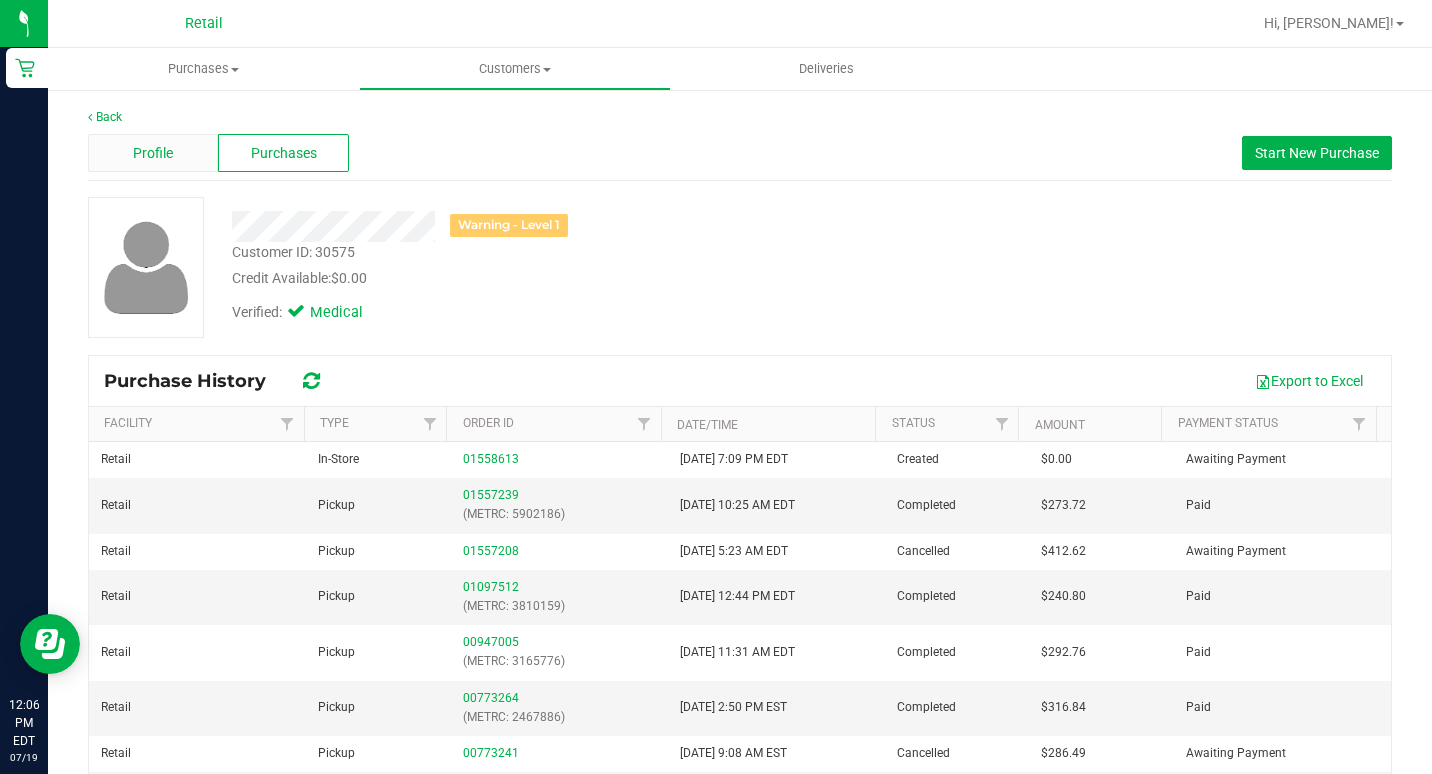 click on "Profile" at bounding box center [153, 153] 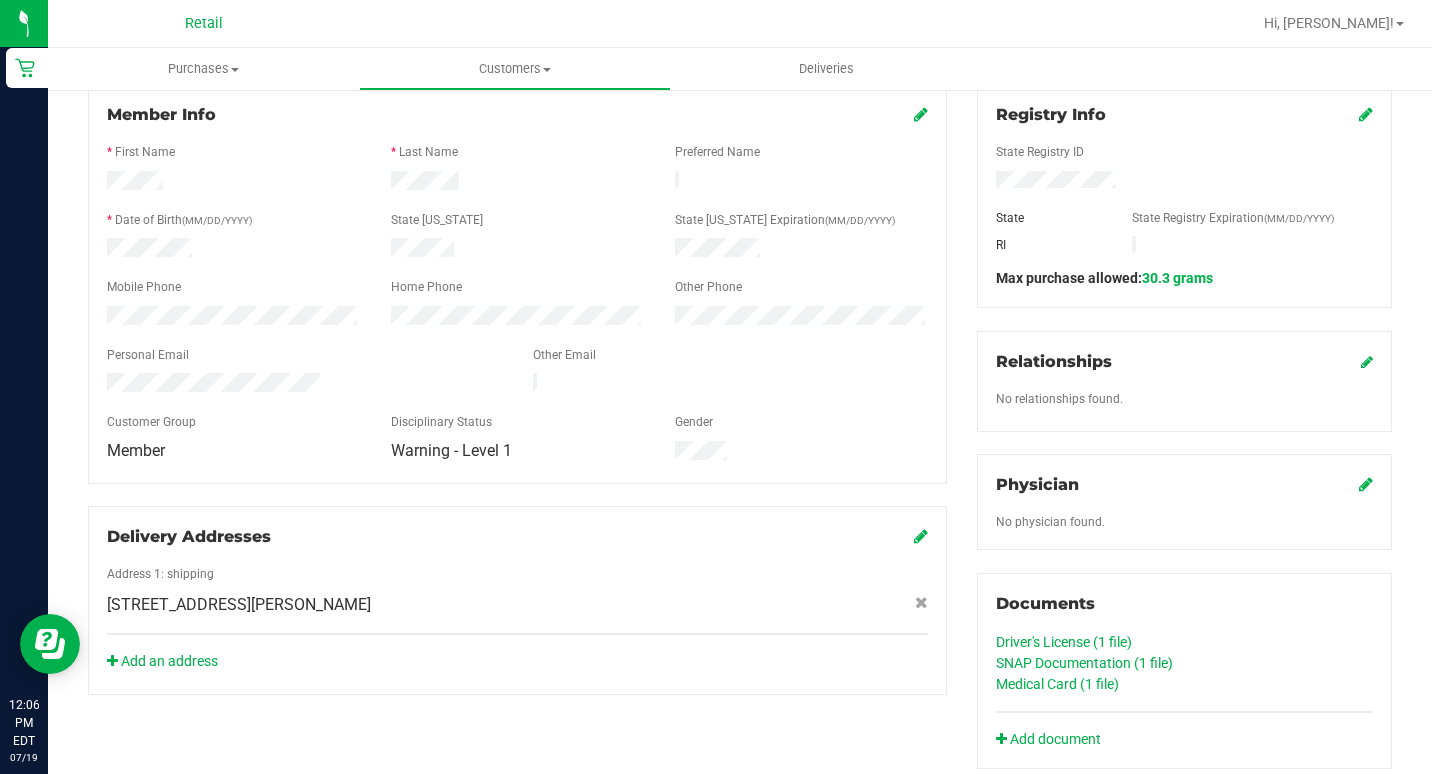 scroll, scrollTop: 400, scrollLeft: 0, axis: vertical 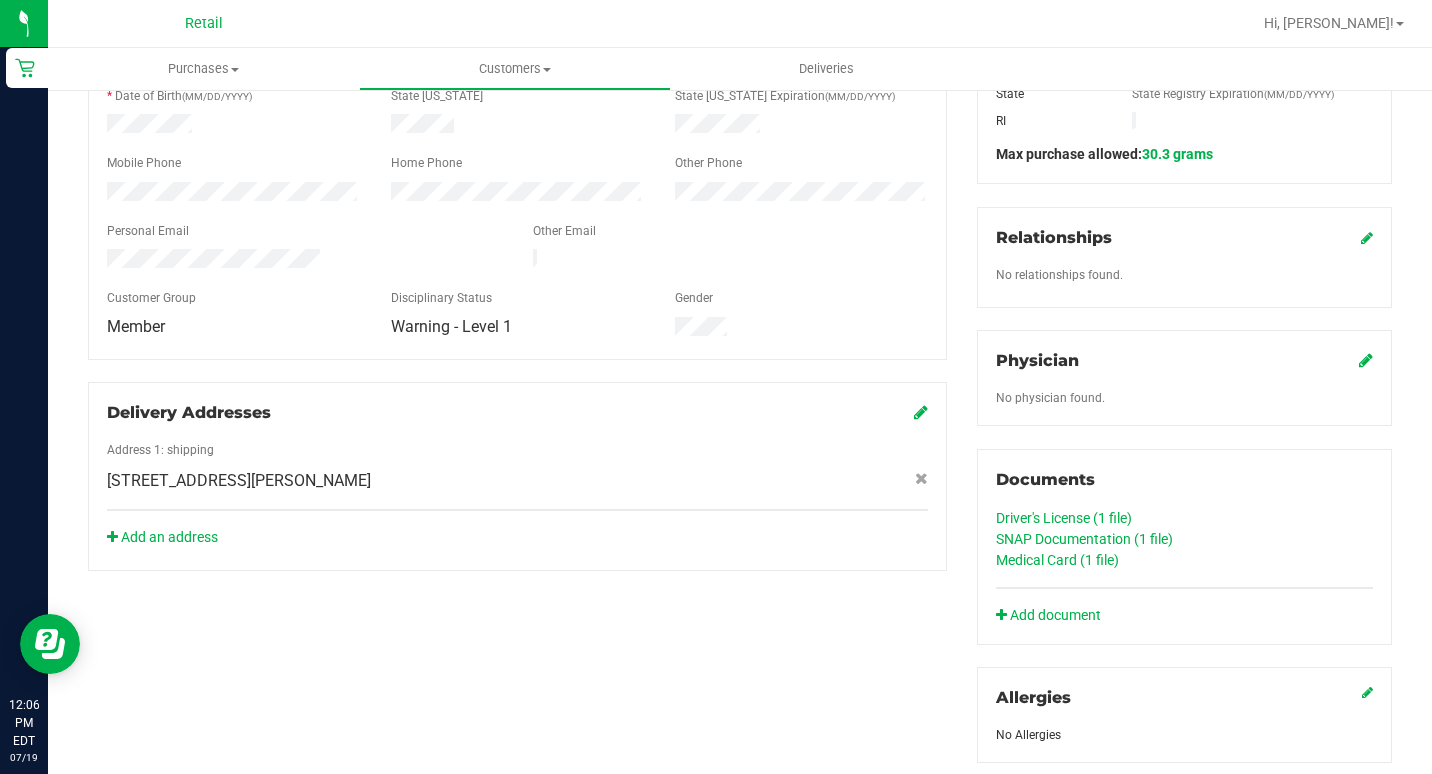 click on "Medical Card (1
file)" 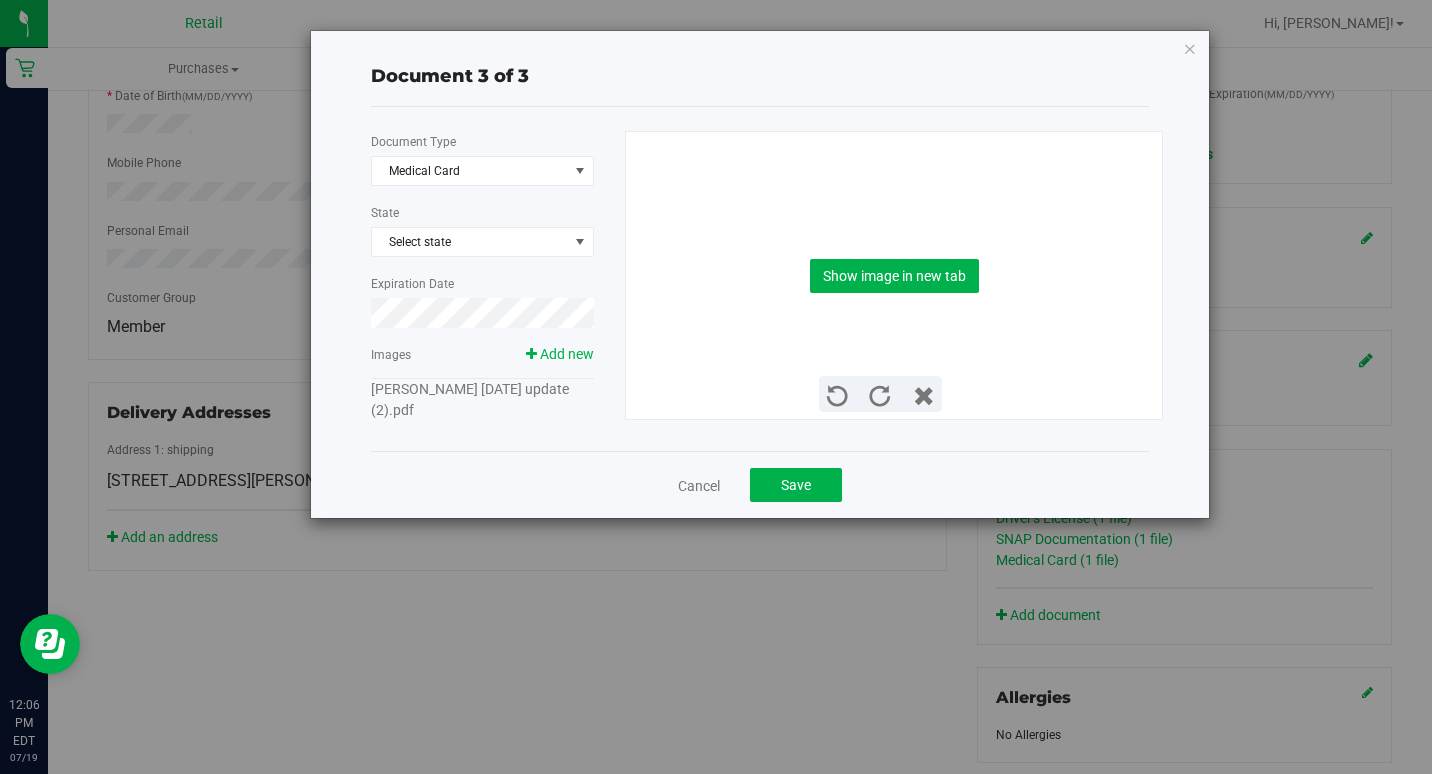 click on "Melanie Pattinson 06 16 1953 update (2).pdf" at bounding box center [470, 399] 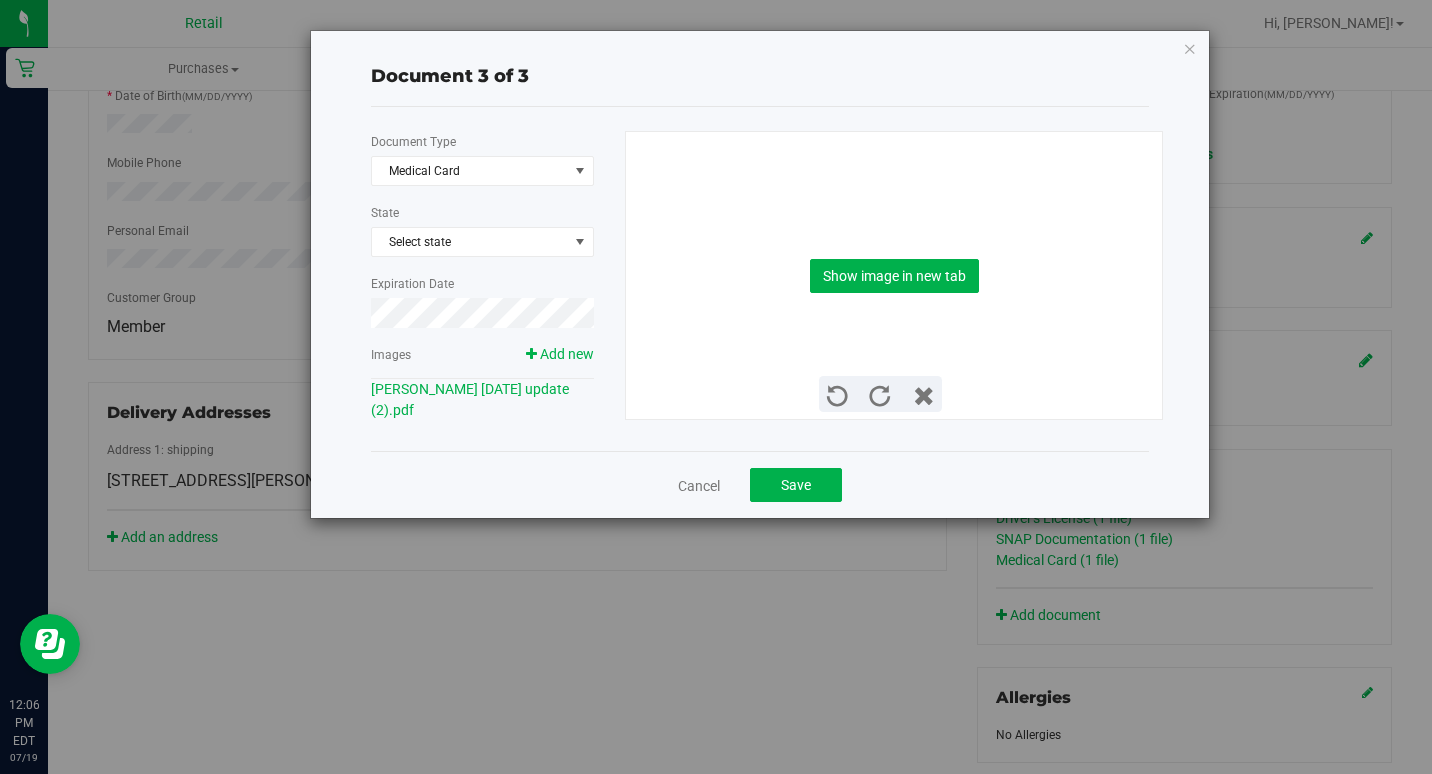 click on "Show image in new tab" at bounding box center (894, 275) 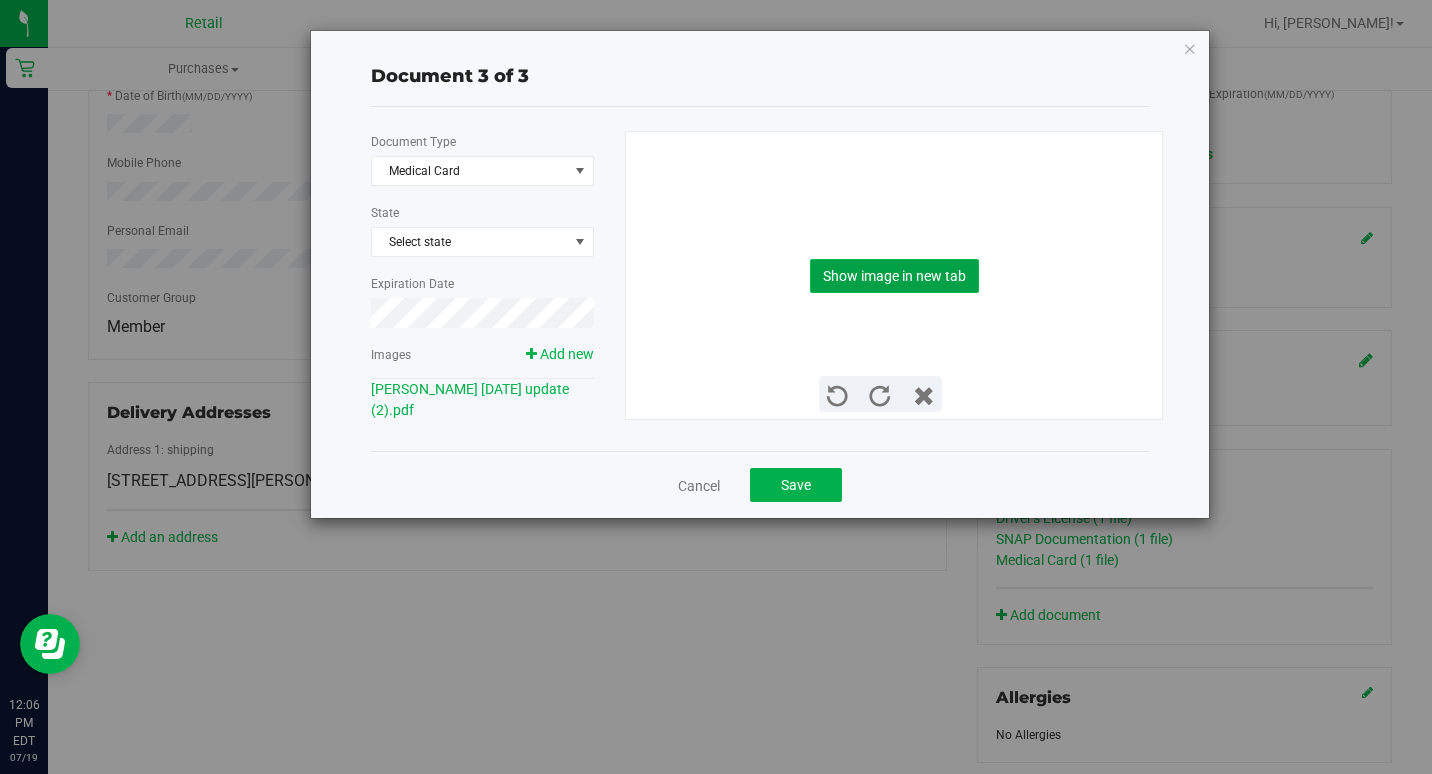 click on "Show image in new tab" at bounding box center (894, 276) 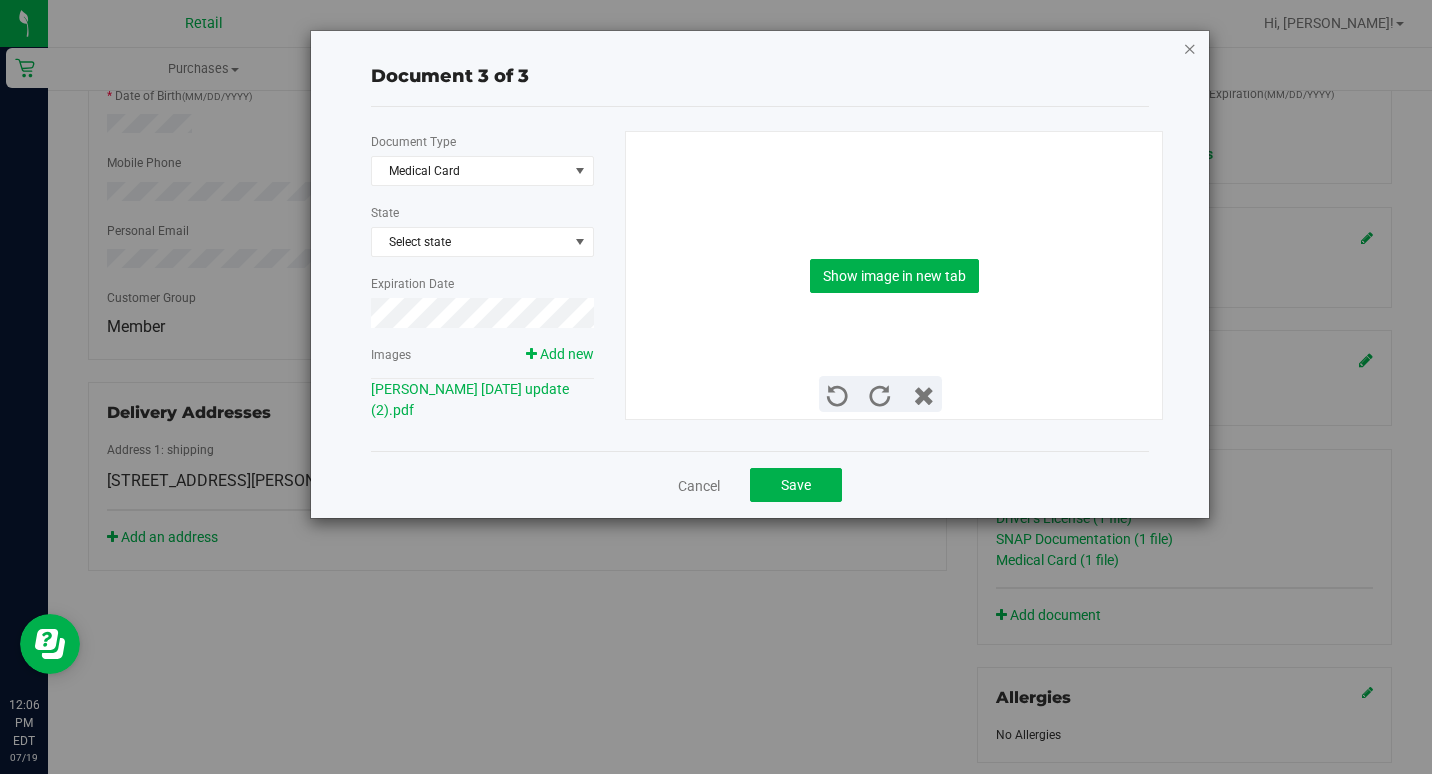 click at bounding box center [1190, 48] 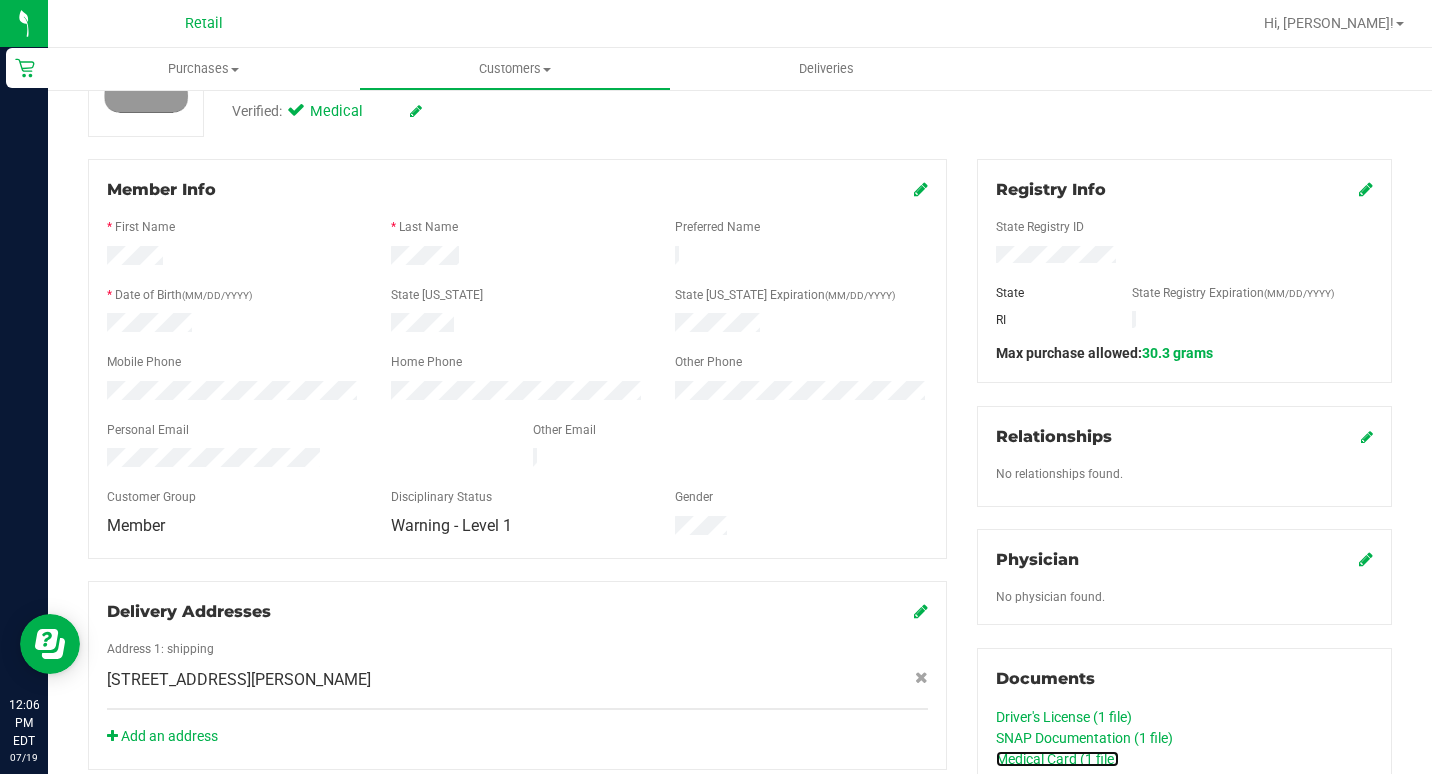 scroll, scrollTop: 200, scrollLeft: 0, axis: vertical 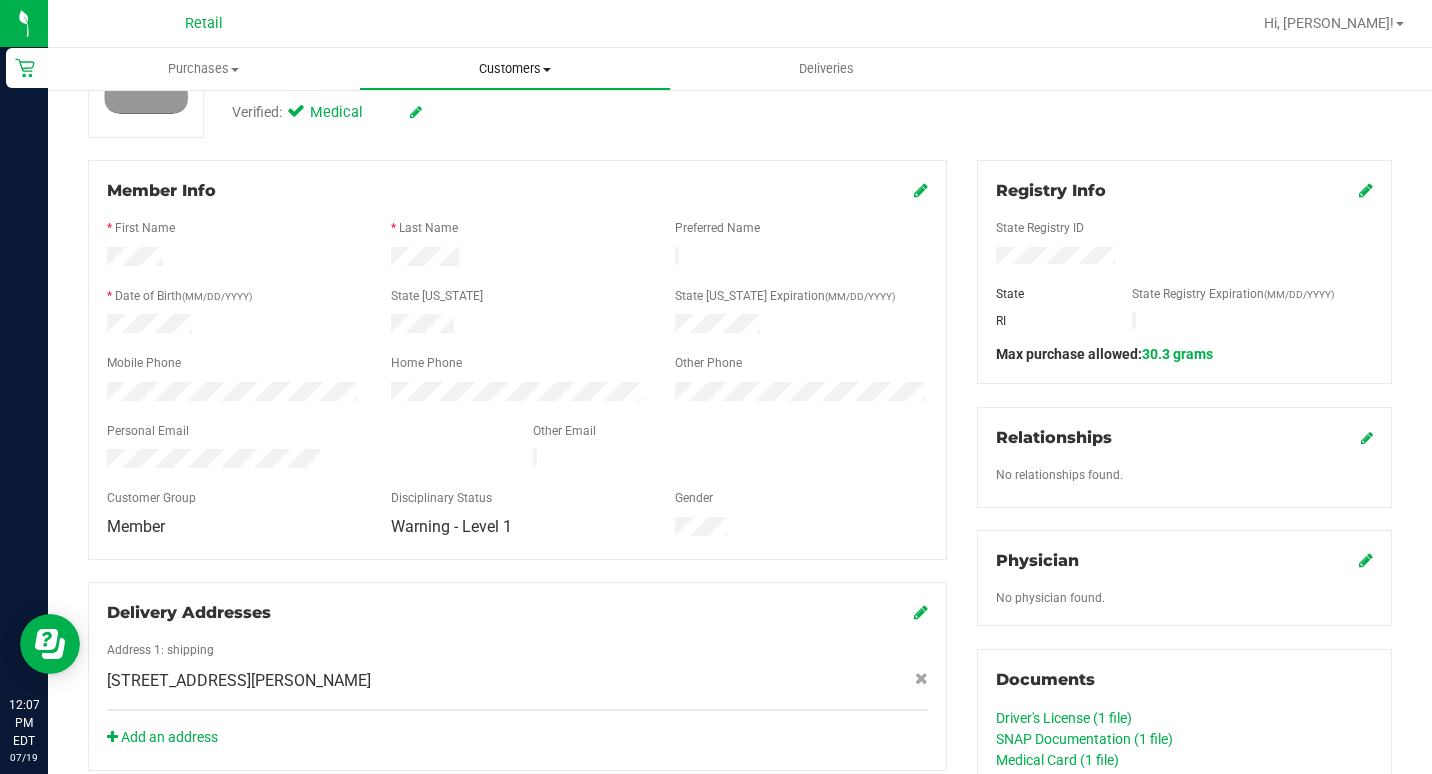 click on "Customers
All customers
Add a new customer
All physicians" at bounding box center [514, 69] 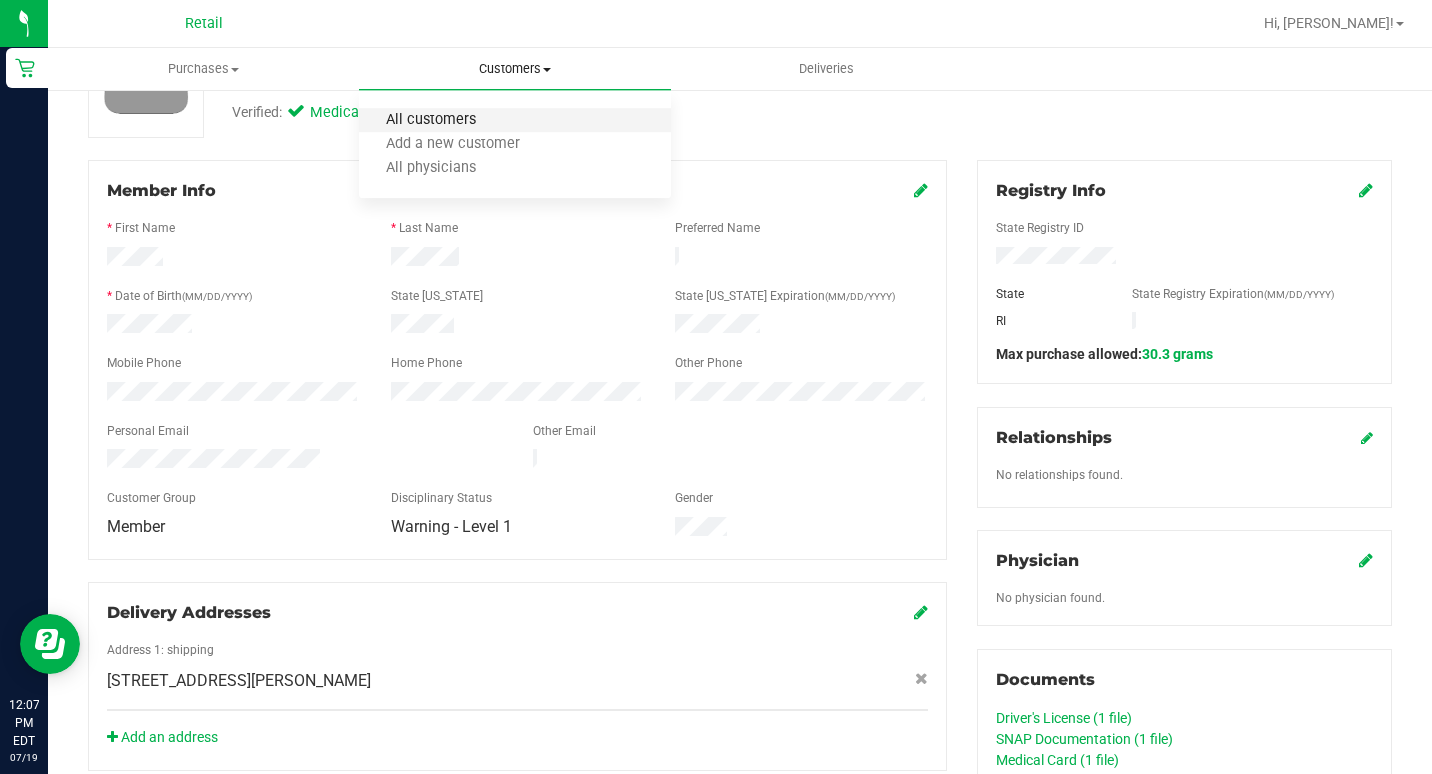click on "All customers" at bounding box center (431, 120) 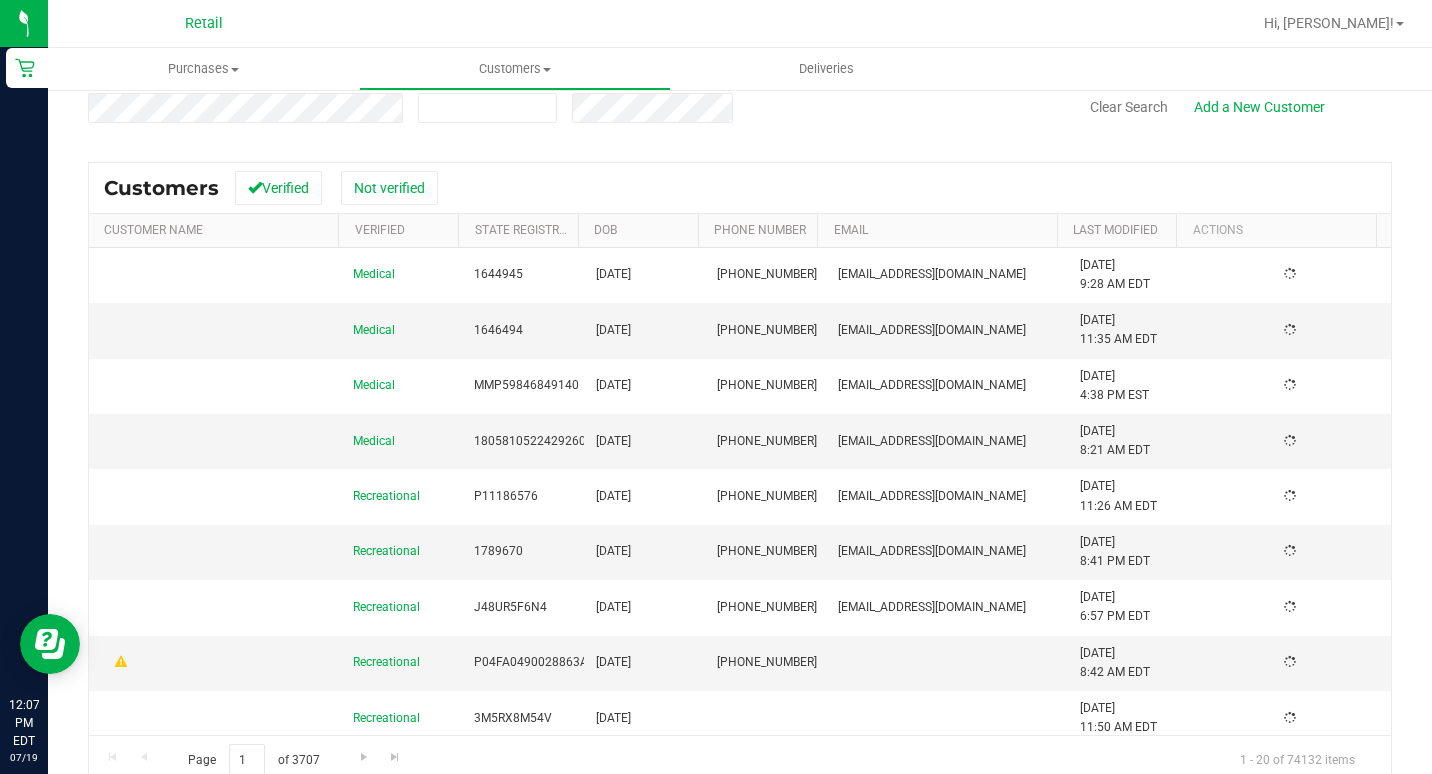 scroll, scrollTop: 0, scrollLeft: 0, axis: both 